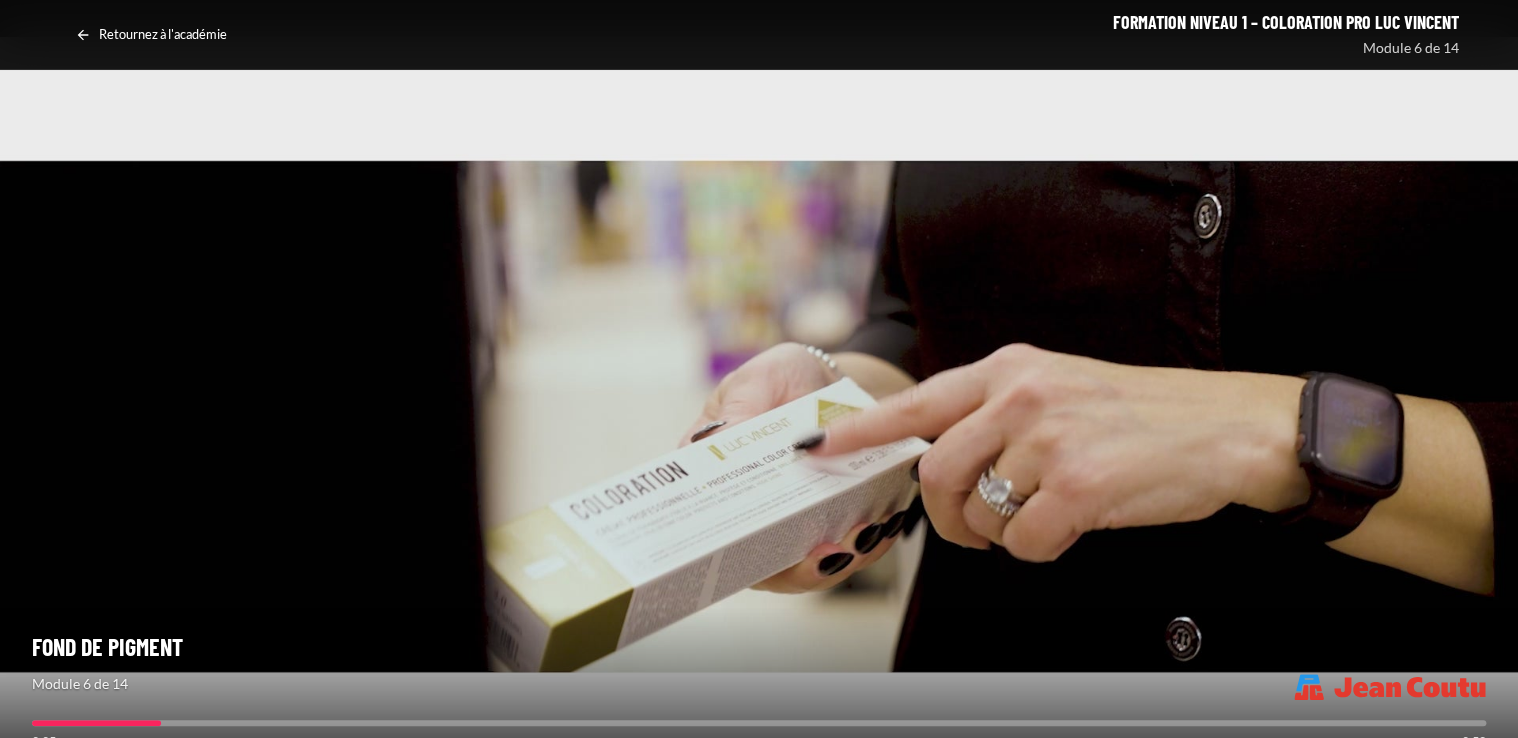 scroll, scrollTop: 0, scrollLeft: 0, axis: both 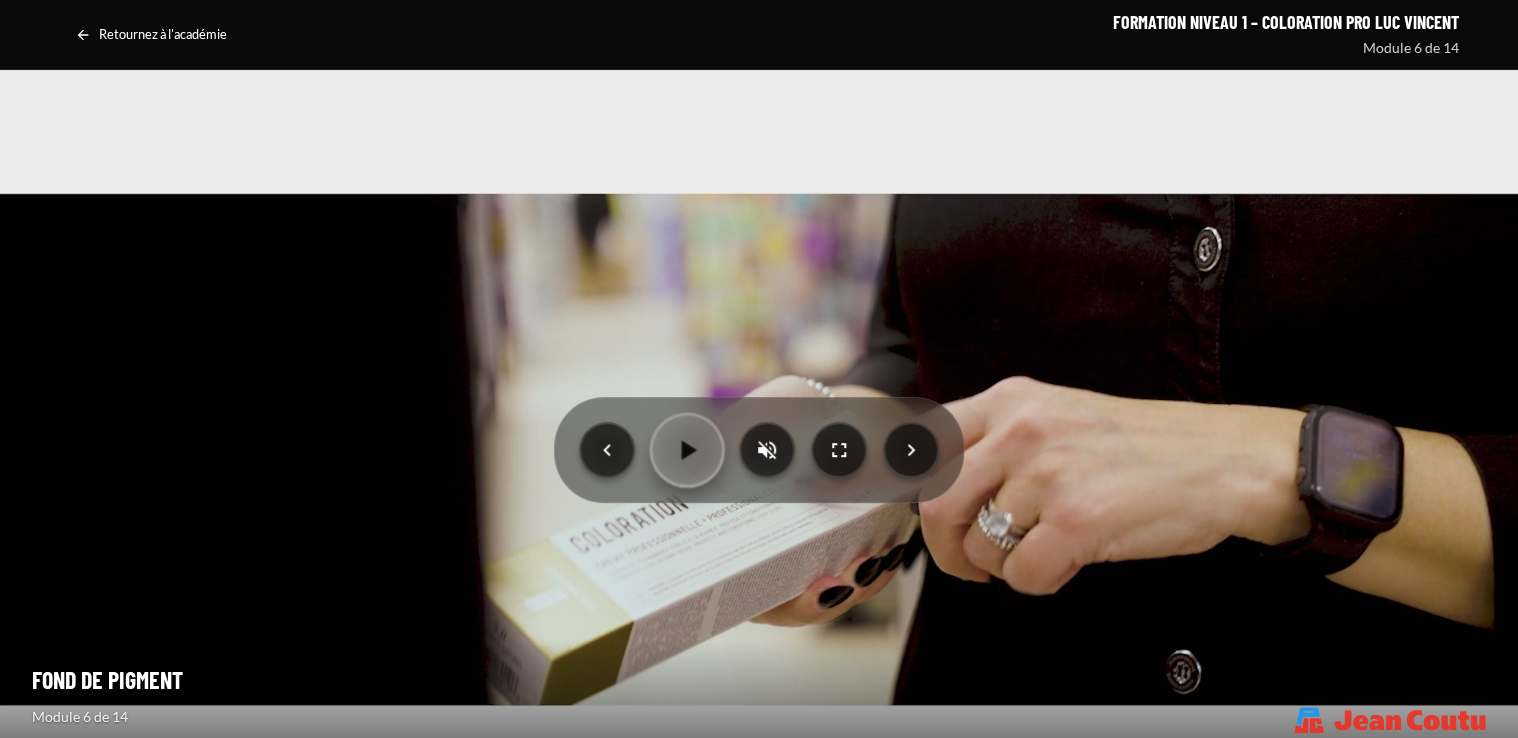 click at bounding box center (687, 450) 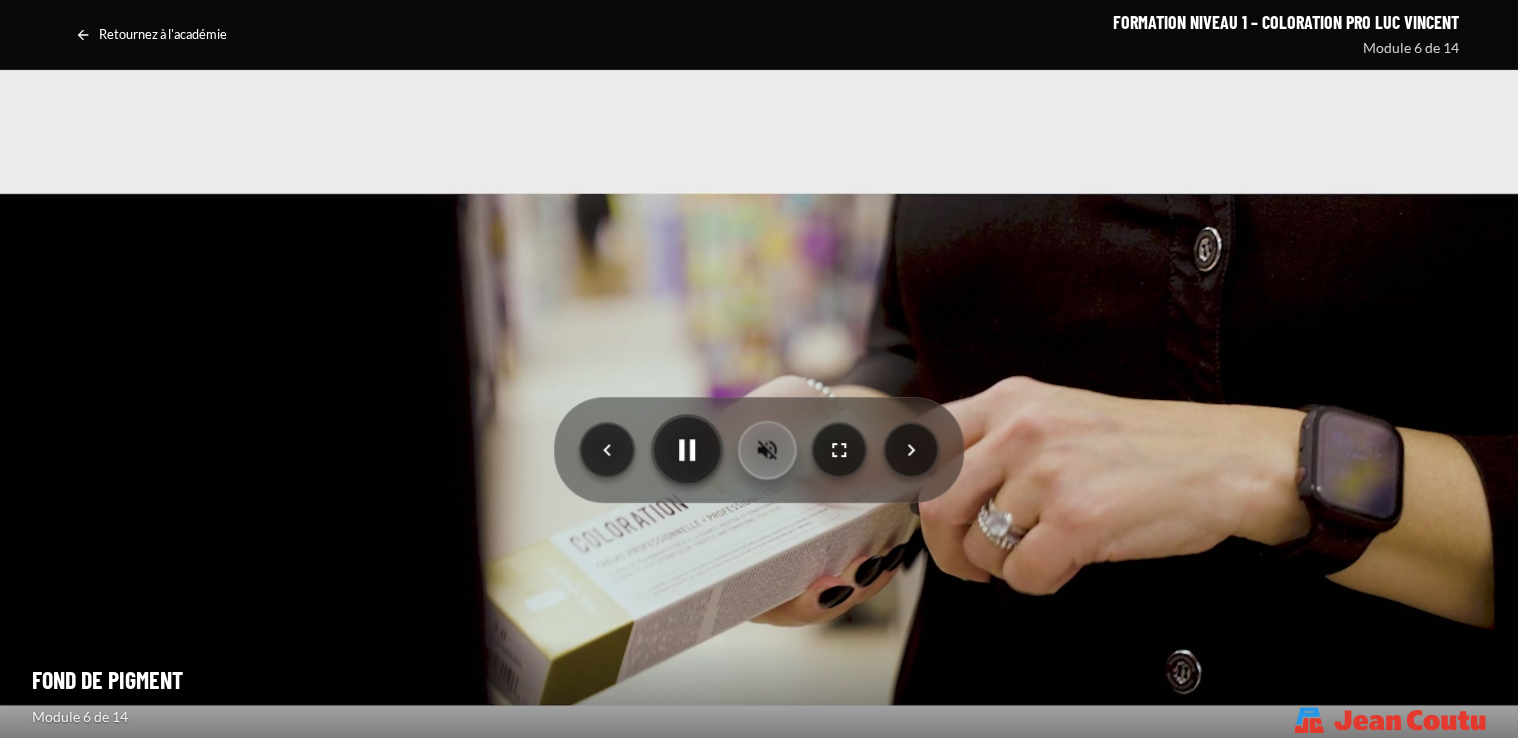 click 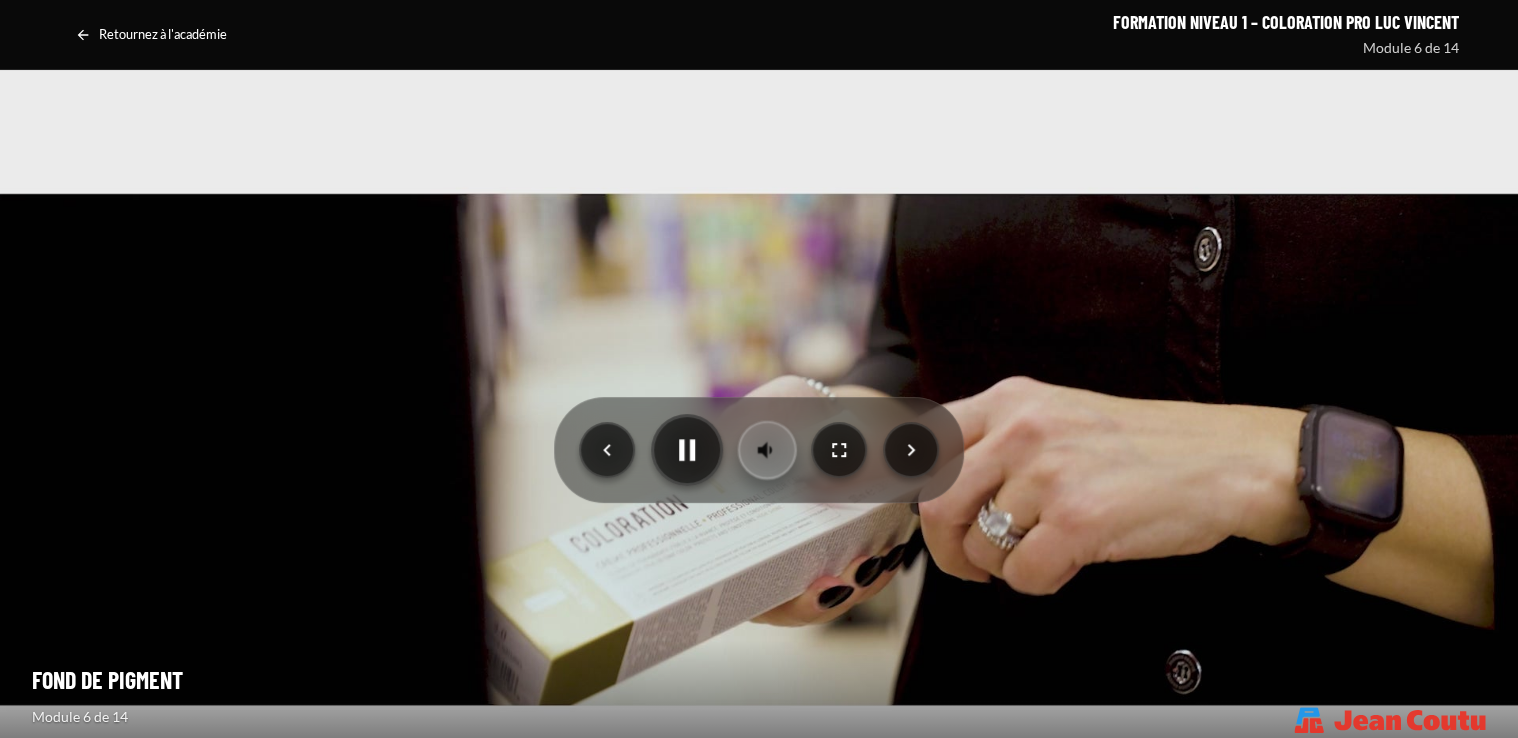 type 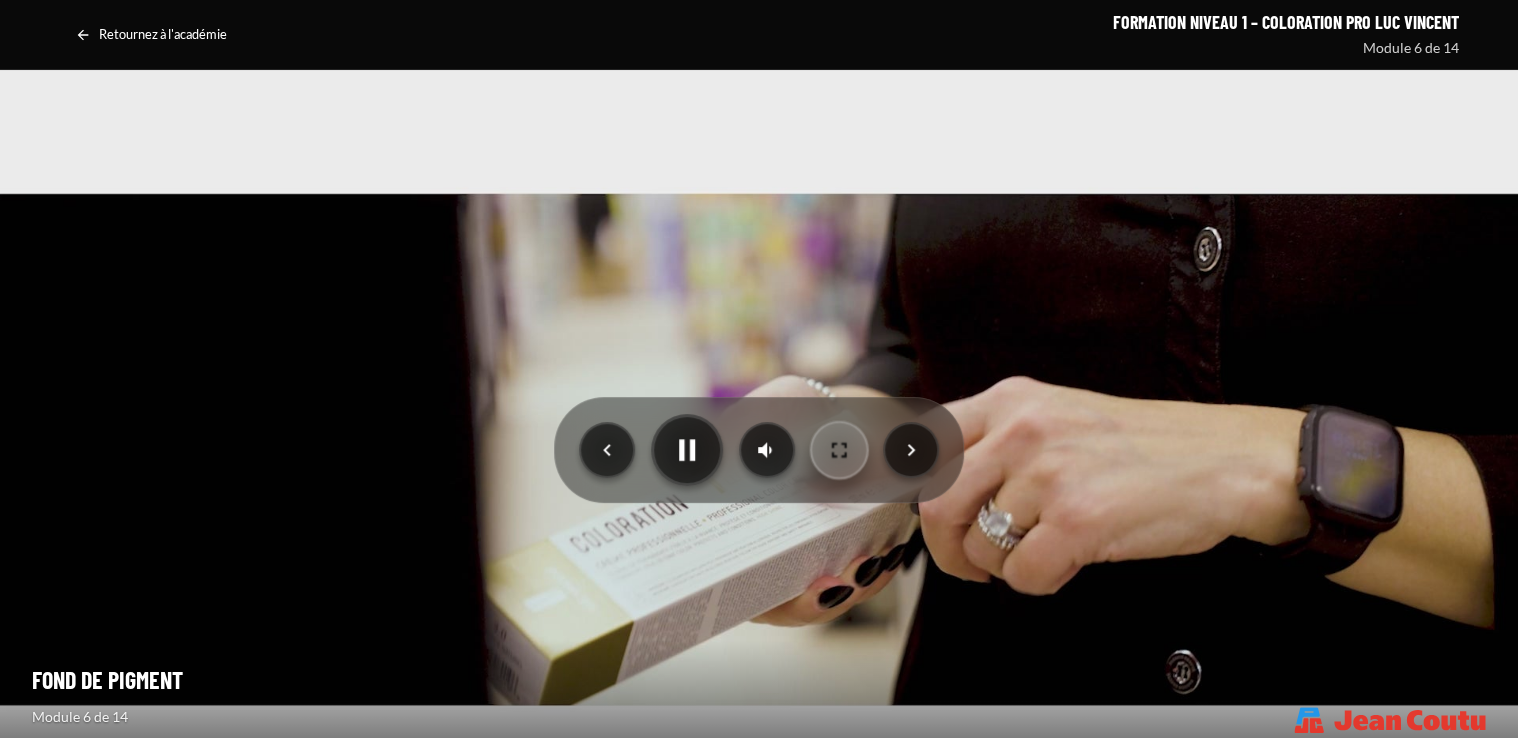 click 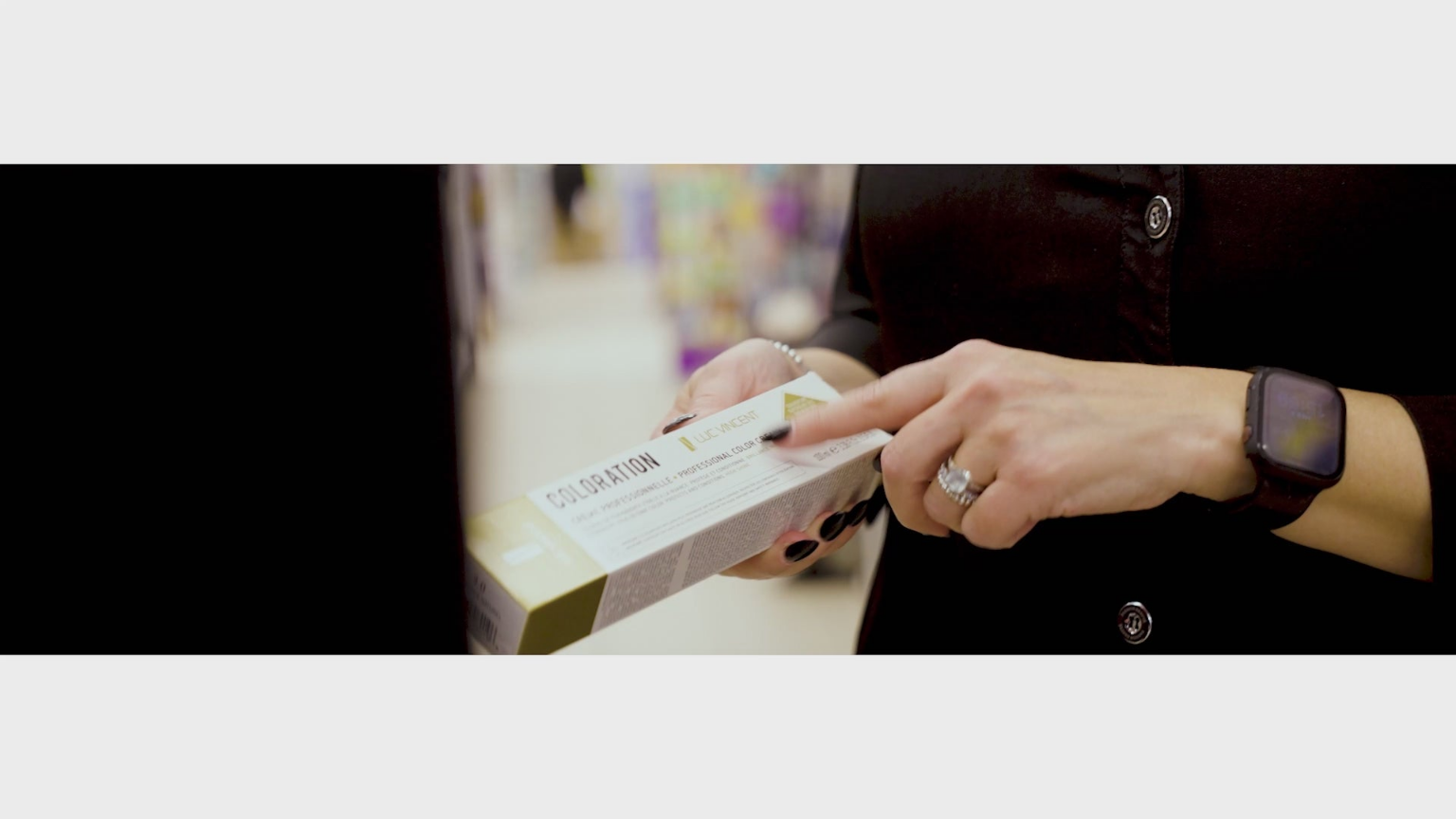 type 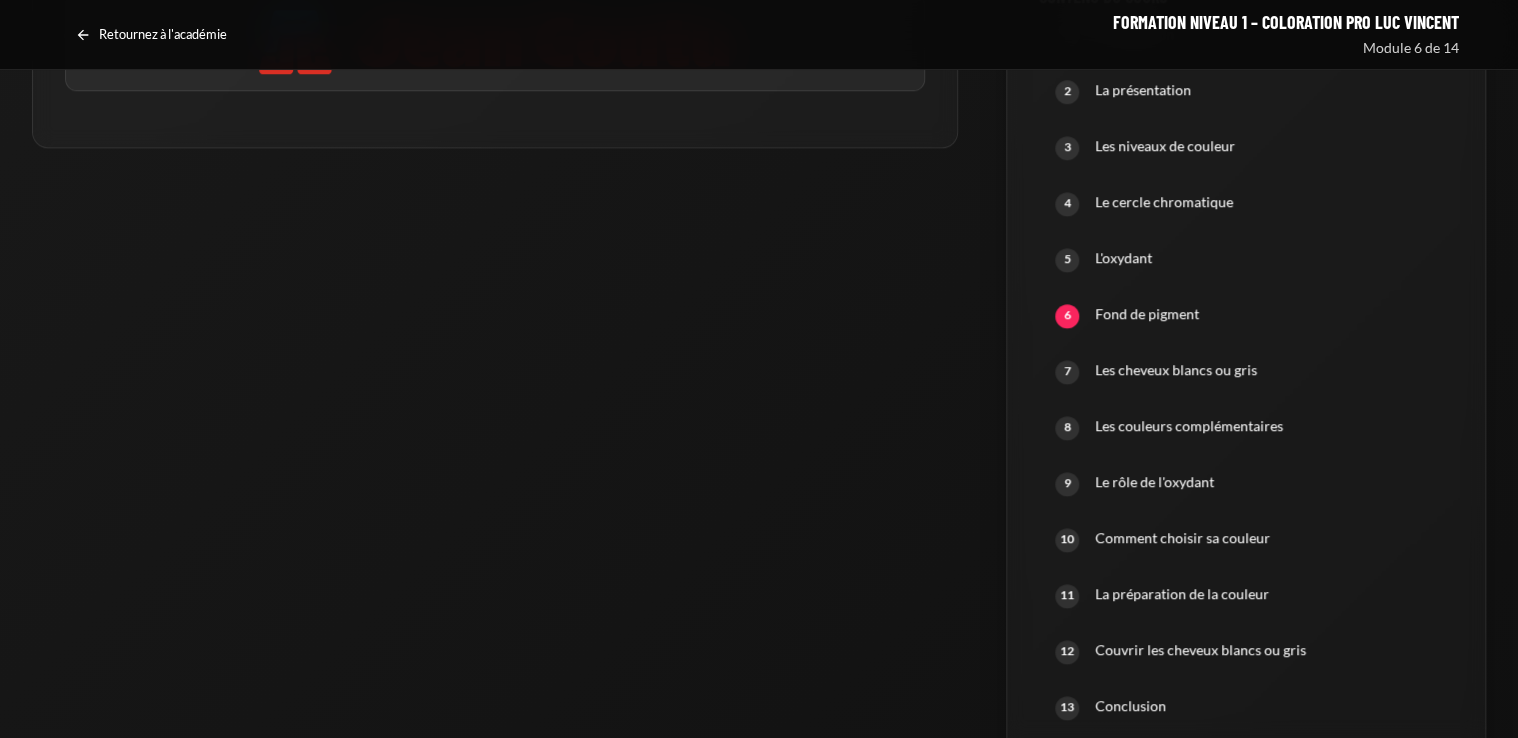 scroll, scrollTop: 1221, scrollLeft: 0, axis: vertical 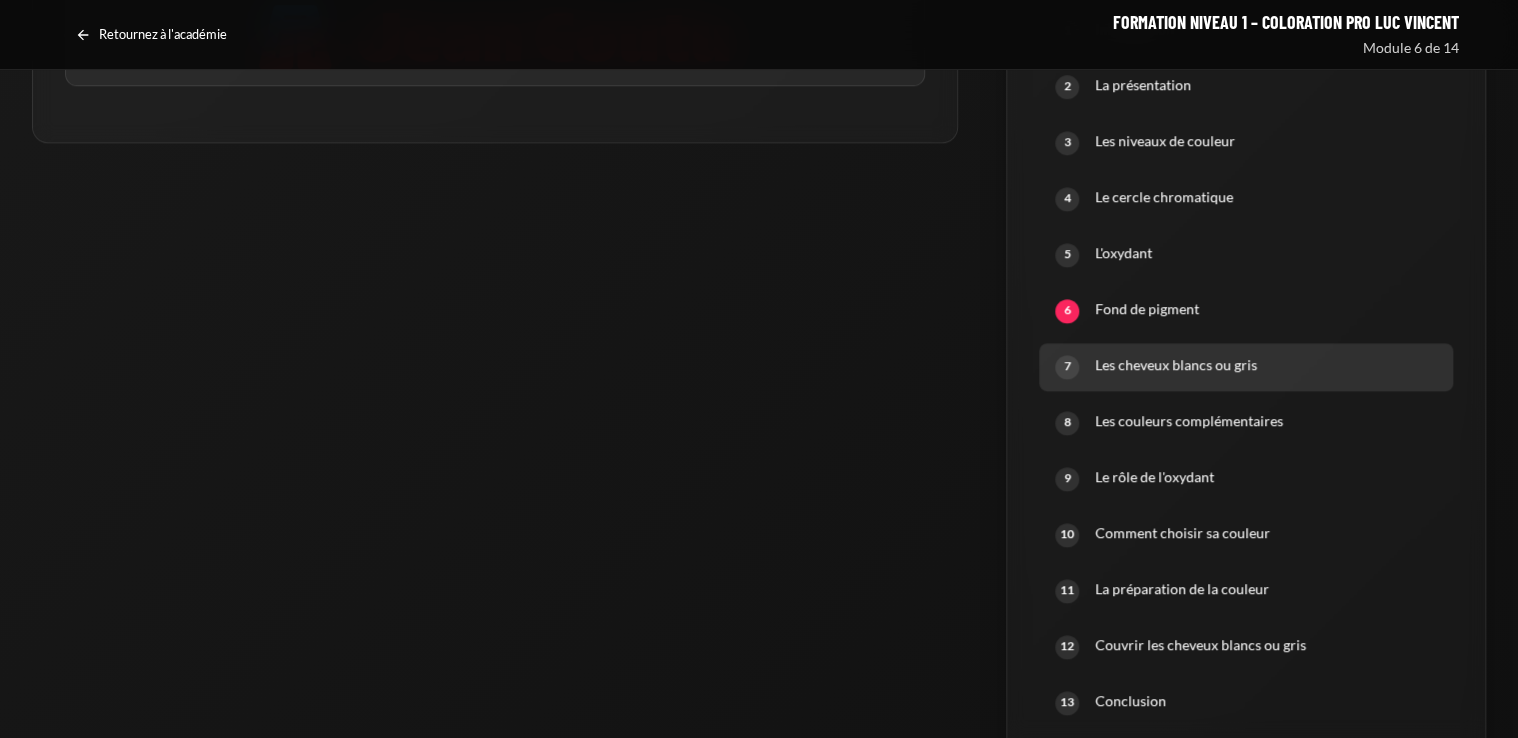click on "Les cheveux blancs ou gris" at bounding box center (1266, 365) 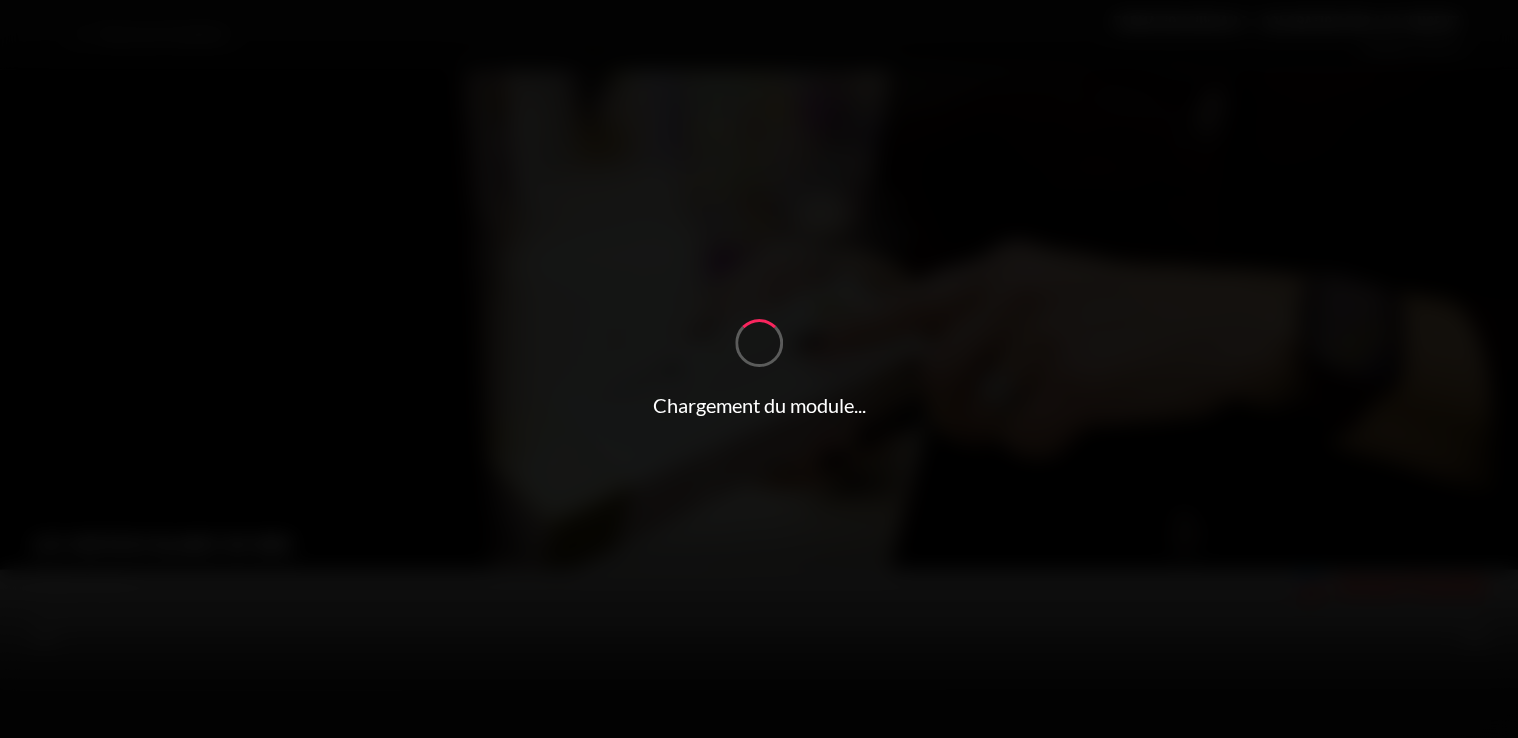 scroll, scrollTop: 0, scrollLeft: 0, axis: both 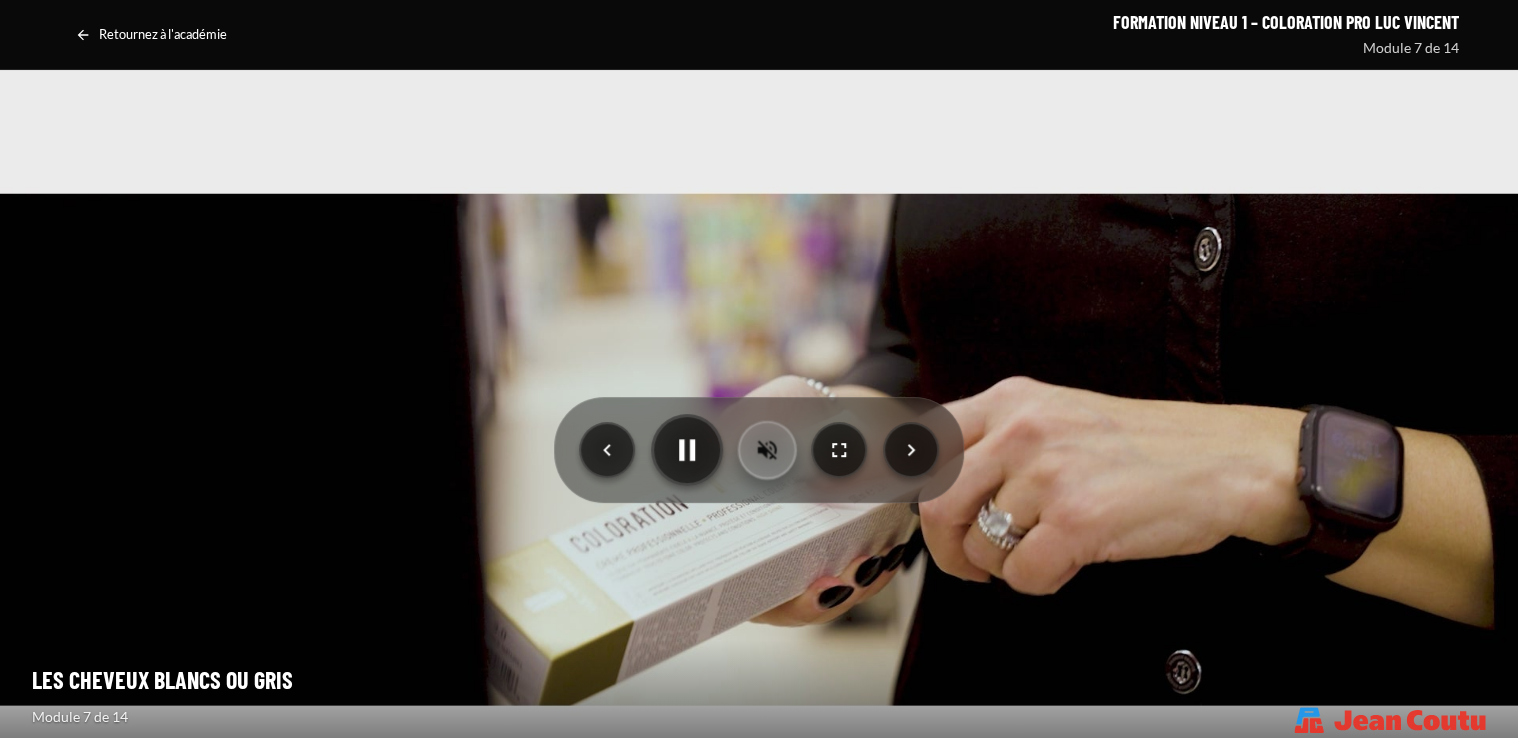 click at bounding box center (767, 449) 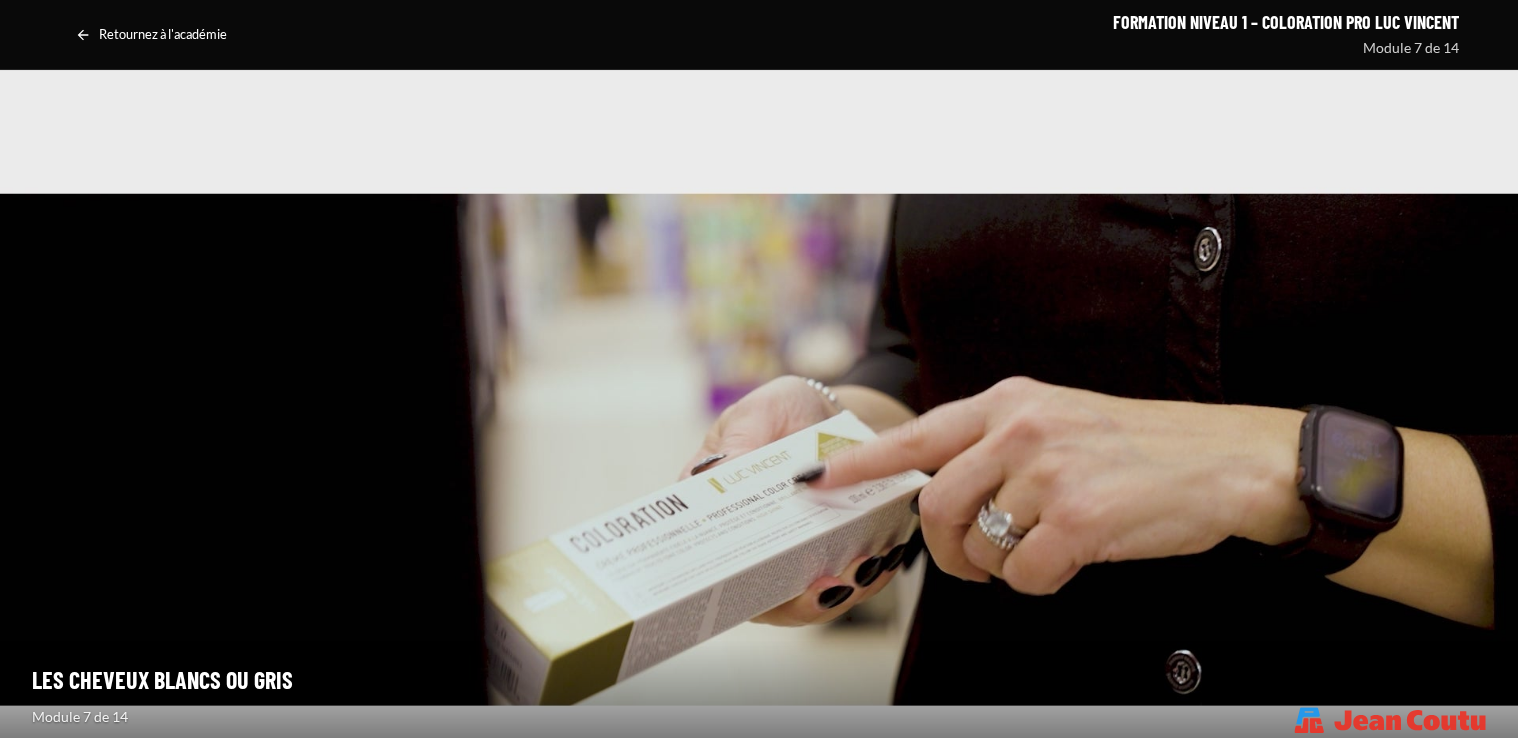 drag, startPoint x: 1513, startPoint y: 216, endPoint x: 1520, endPoint y: 266, distance: 50.48762 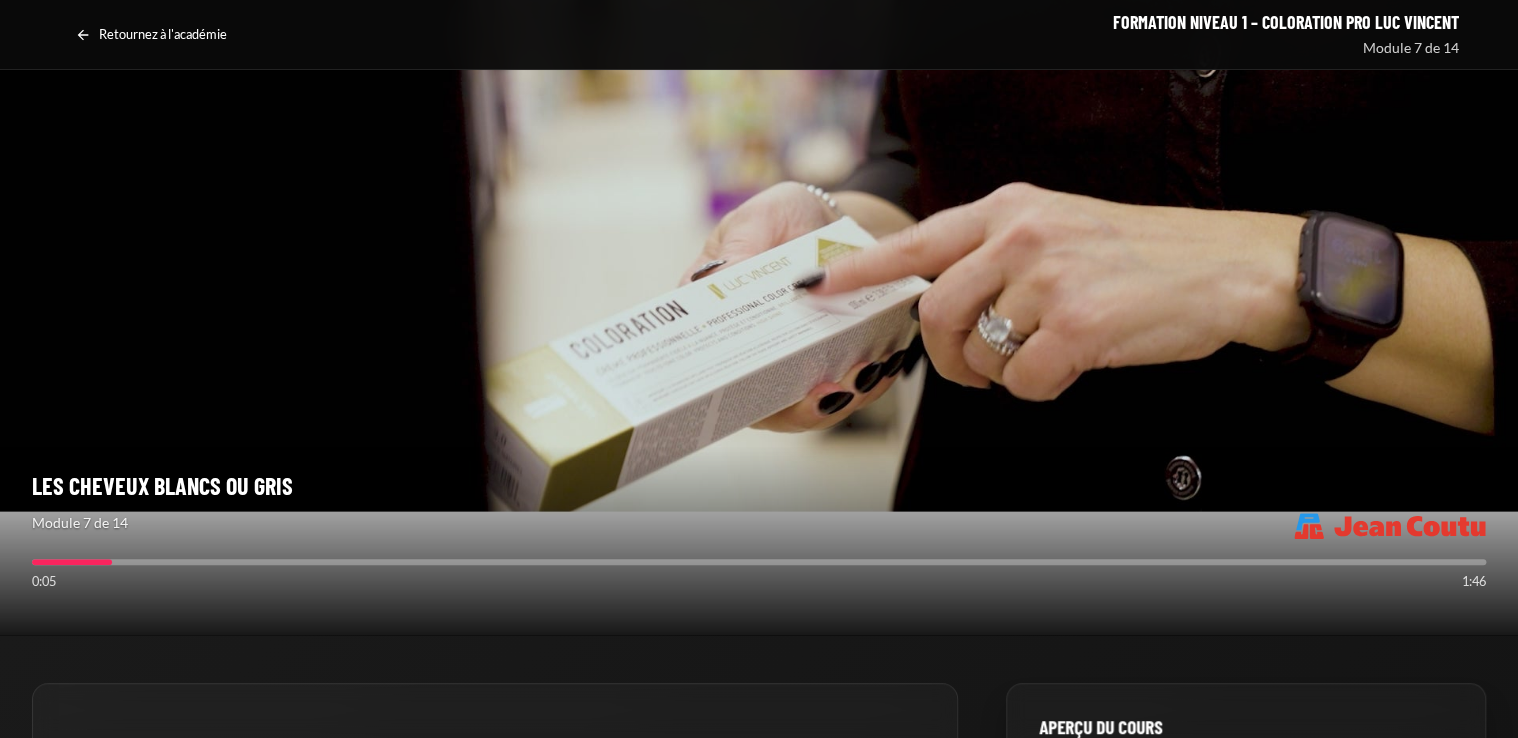 scroll, scrollTop: 212, scrollLeft: 0, axis: vertical 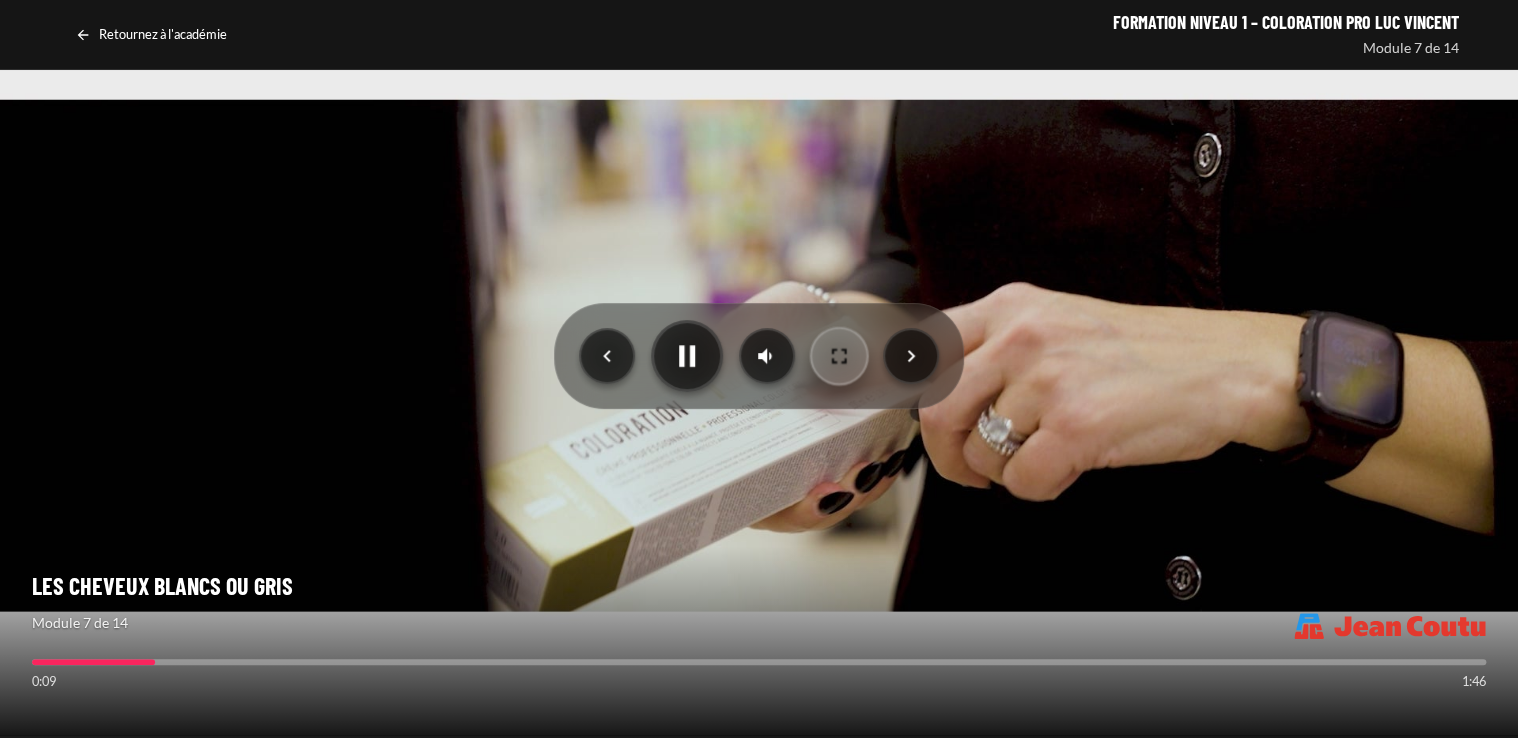click at bounding box center (839, 355) 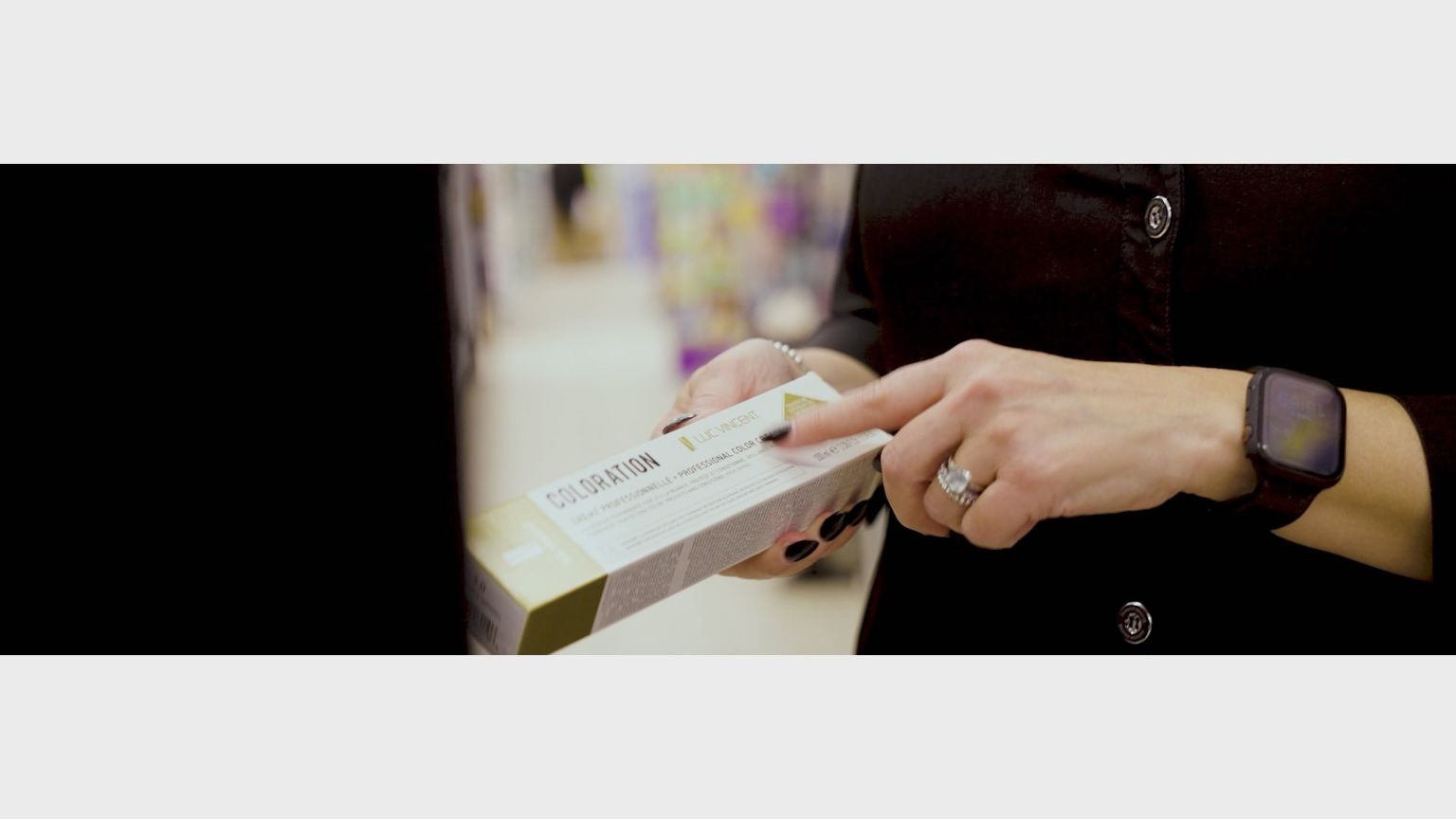 click at bounding box center [728, 410] 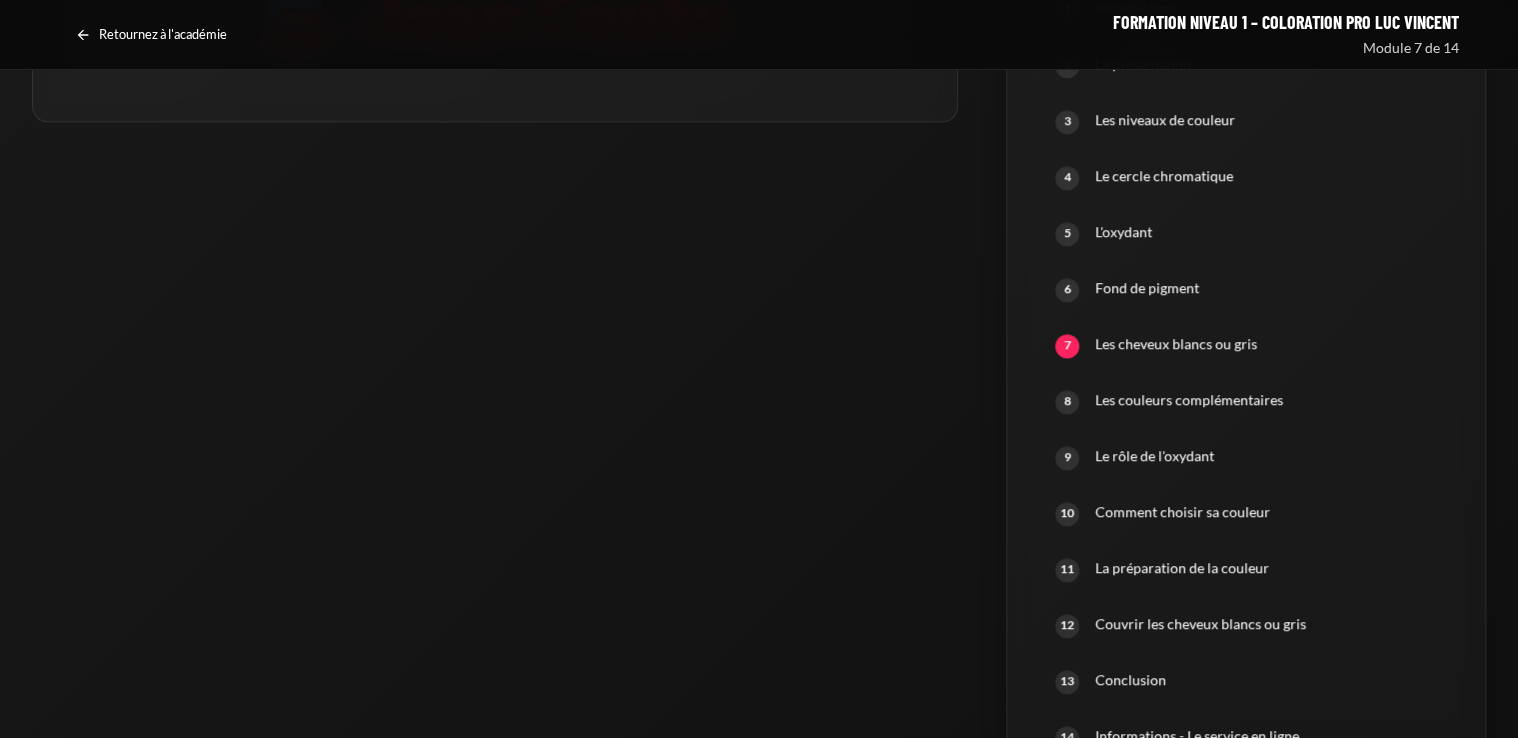 scroll, scrollTop: 1244, scrollLeft: 0, axis: vertical 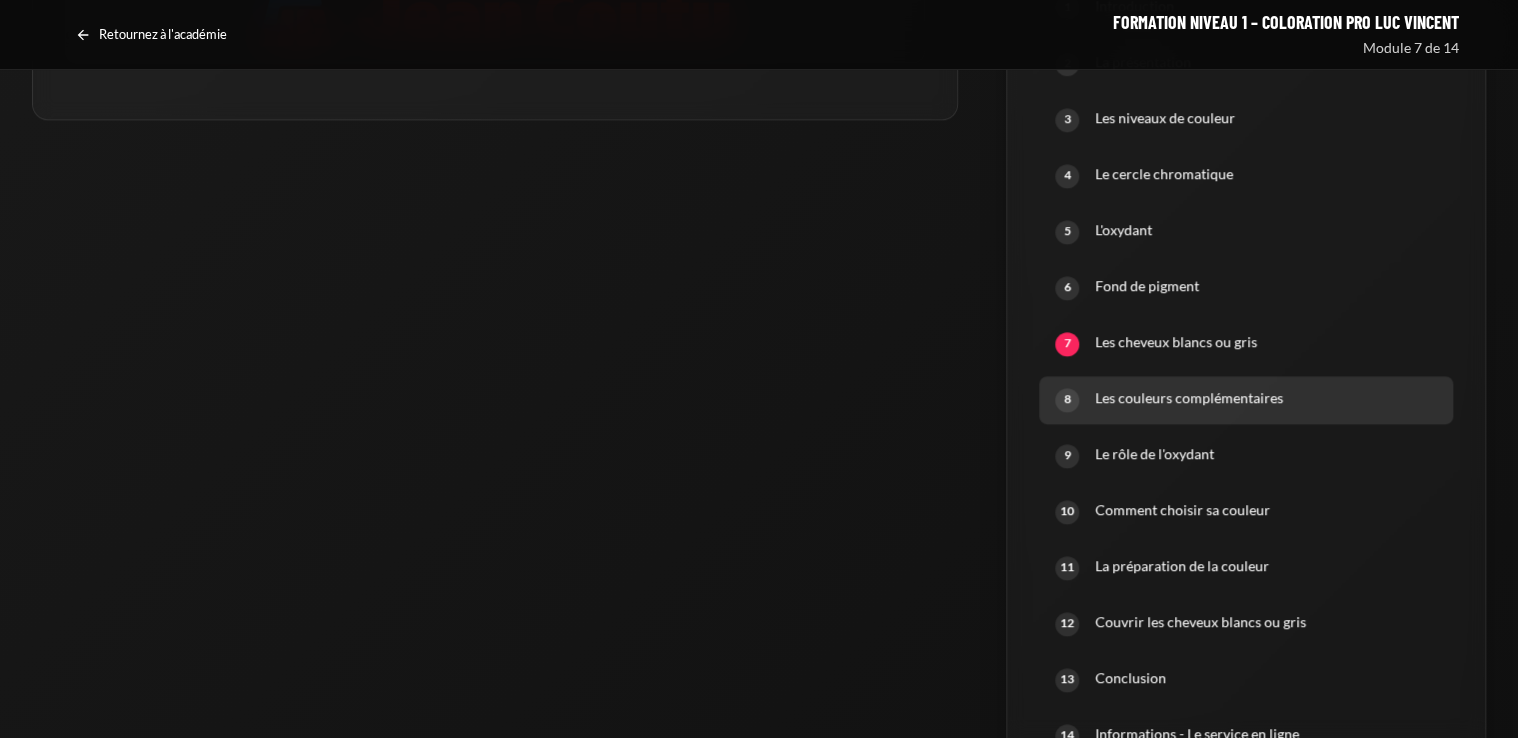 click on "Les couleurs complémentaires" at bounding box center (1266, 398) 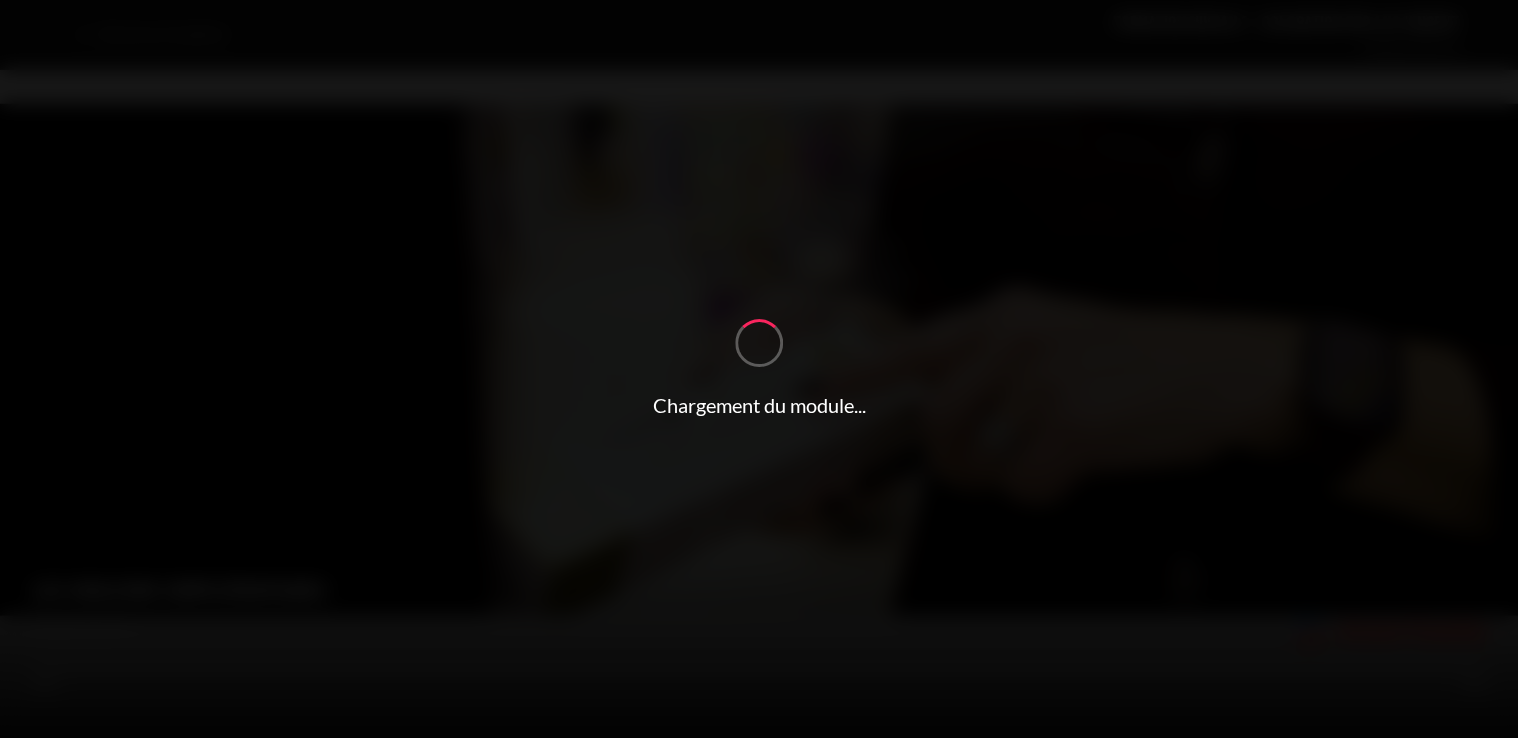 scroll, scrollTop: 0, scrollLeft: 0, axis: both 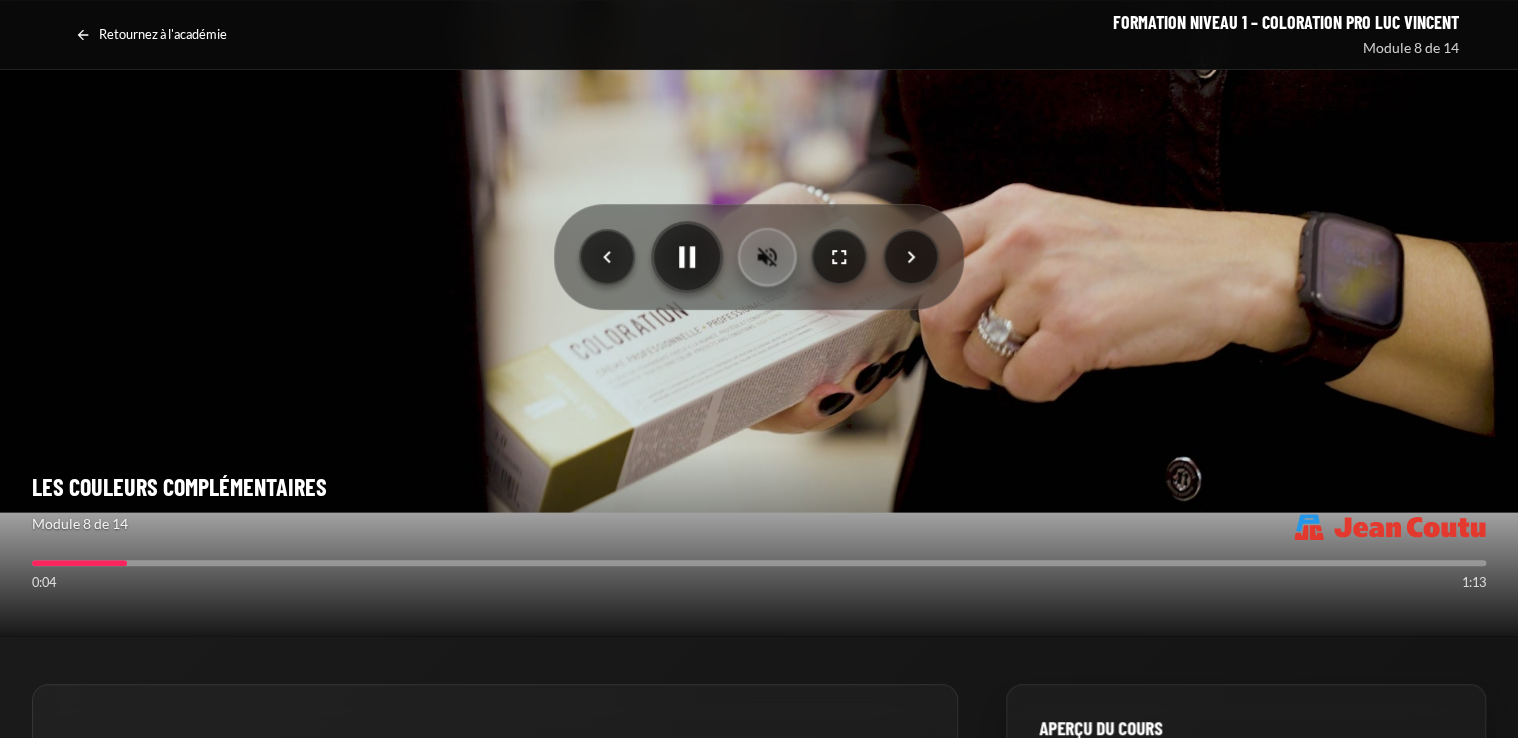 click at bounding box center [767, 256] 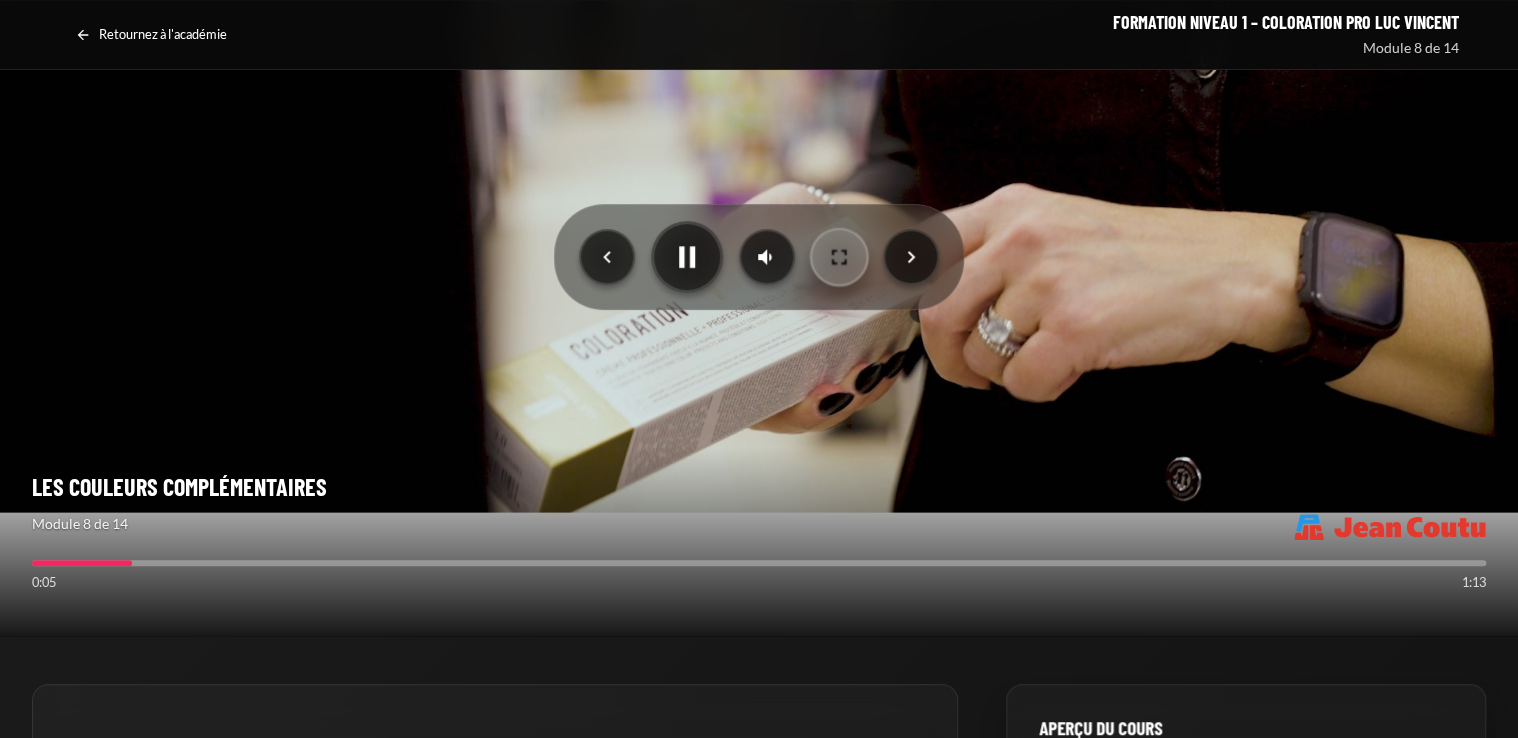 click at bounding box center (839, 256) 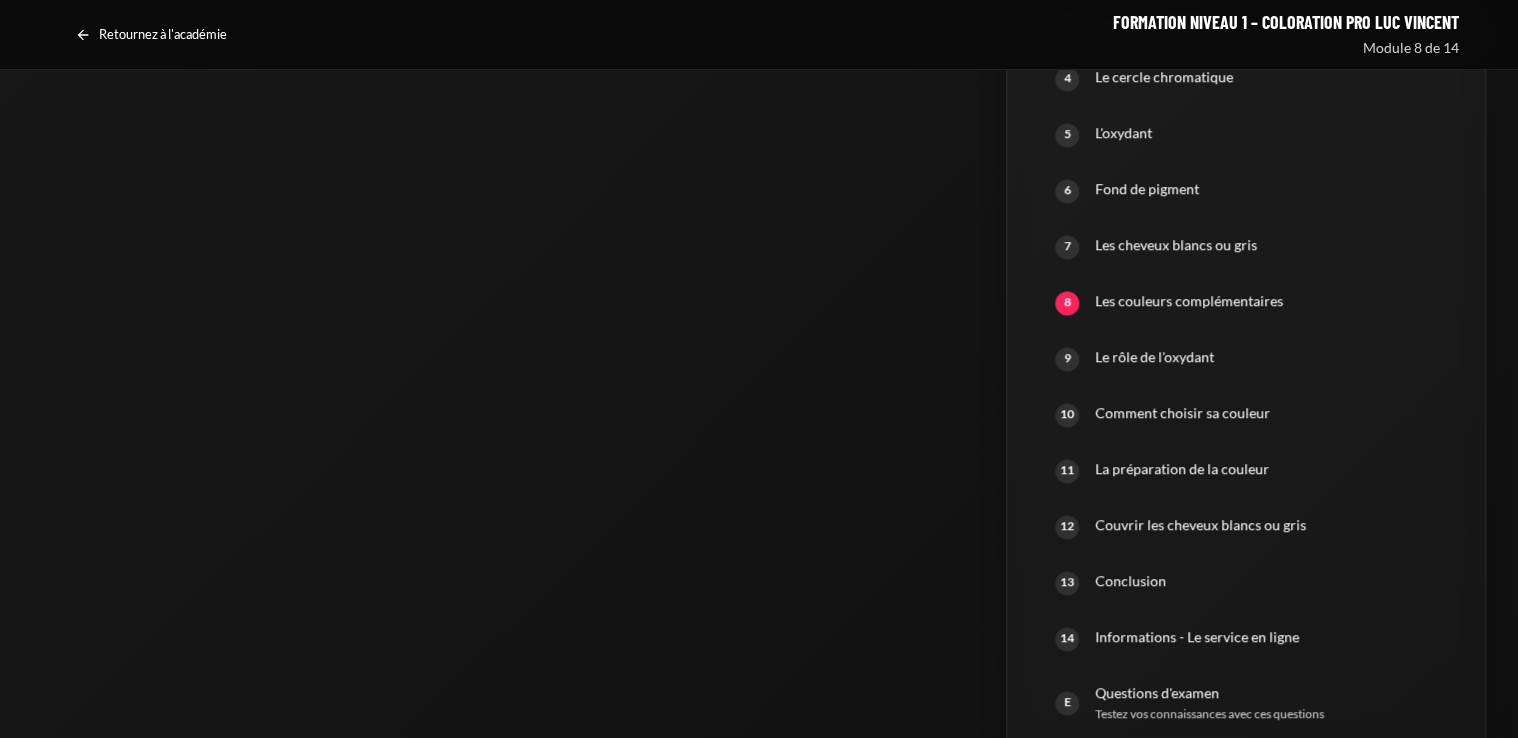 scroll, scrollTop: 1354, scrollLeft: 0, axis: vertical 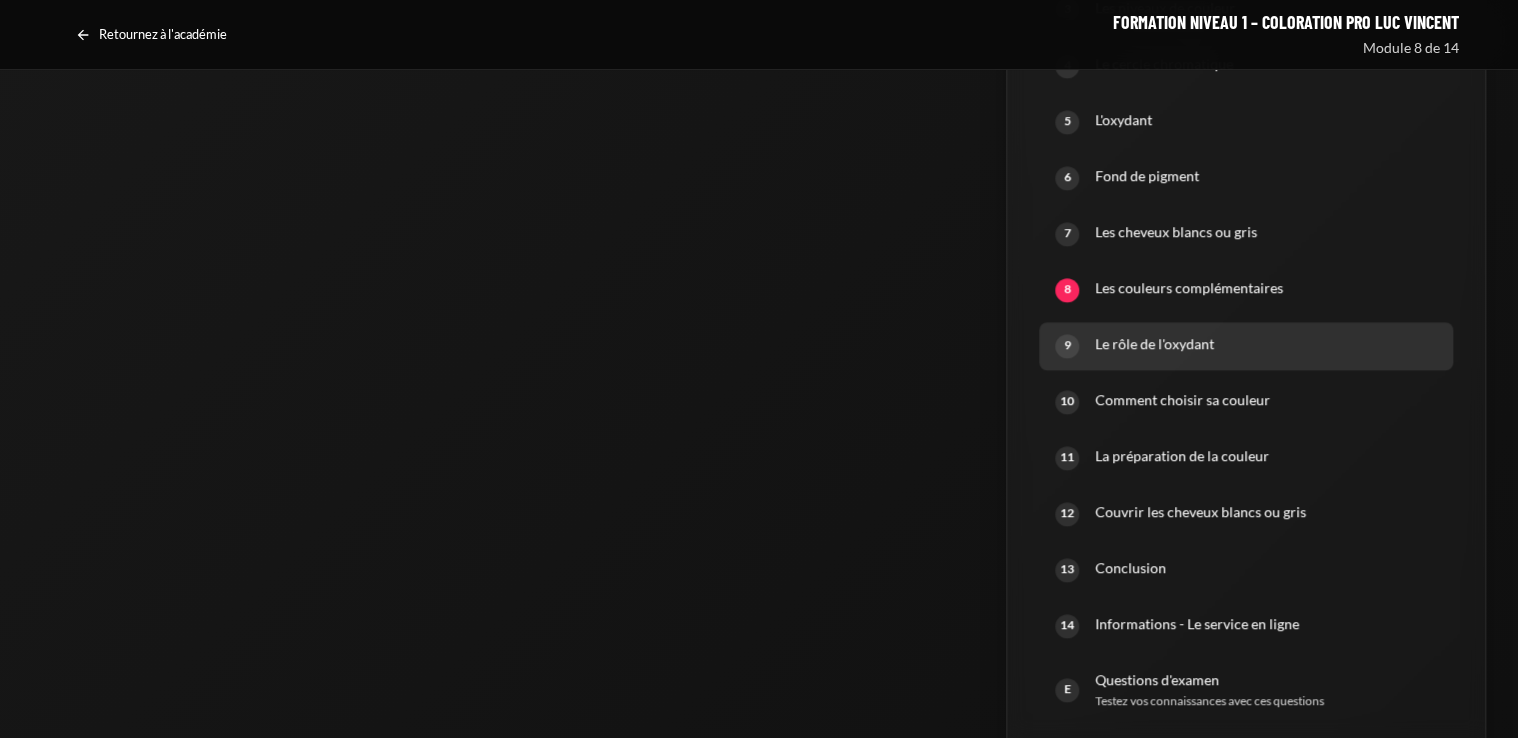click on "Le rôle de l'oxydant" at bounding box center [1266, 344] 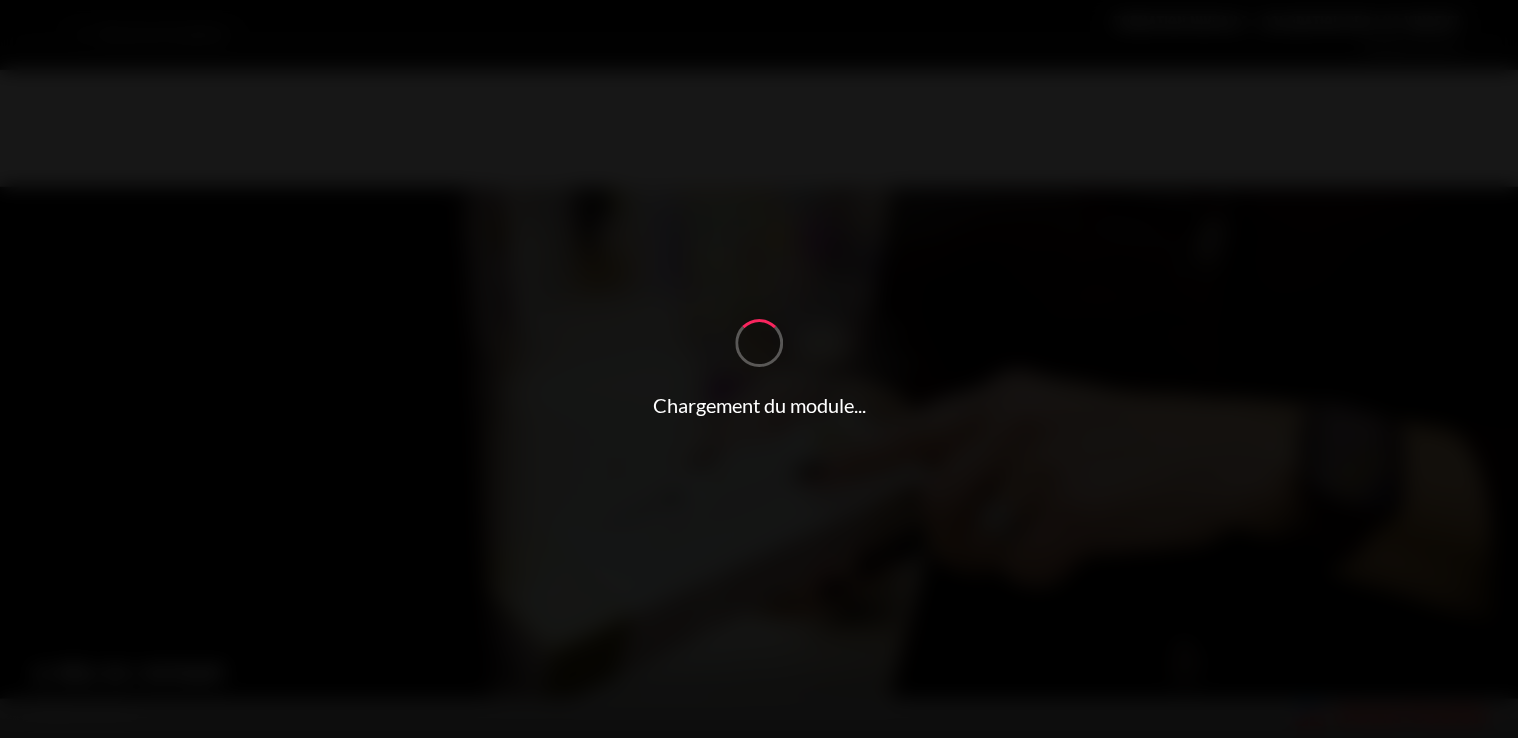 scroll, scrollTop: 0, scrollLeft: 0, axis: both 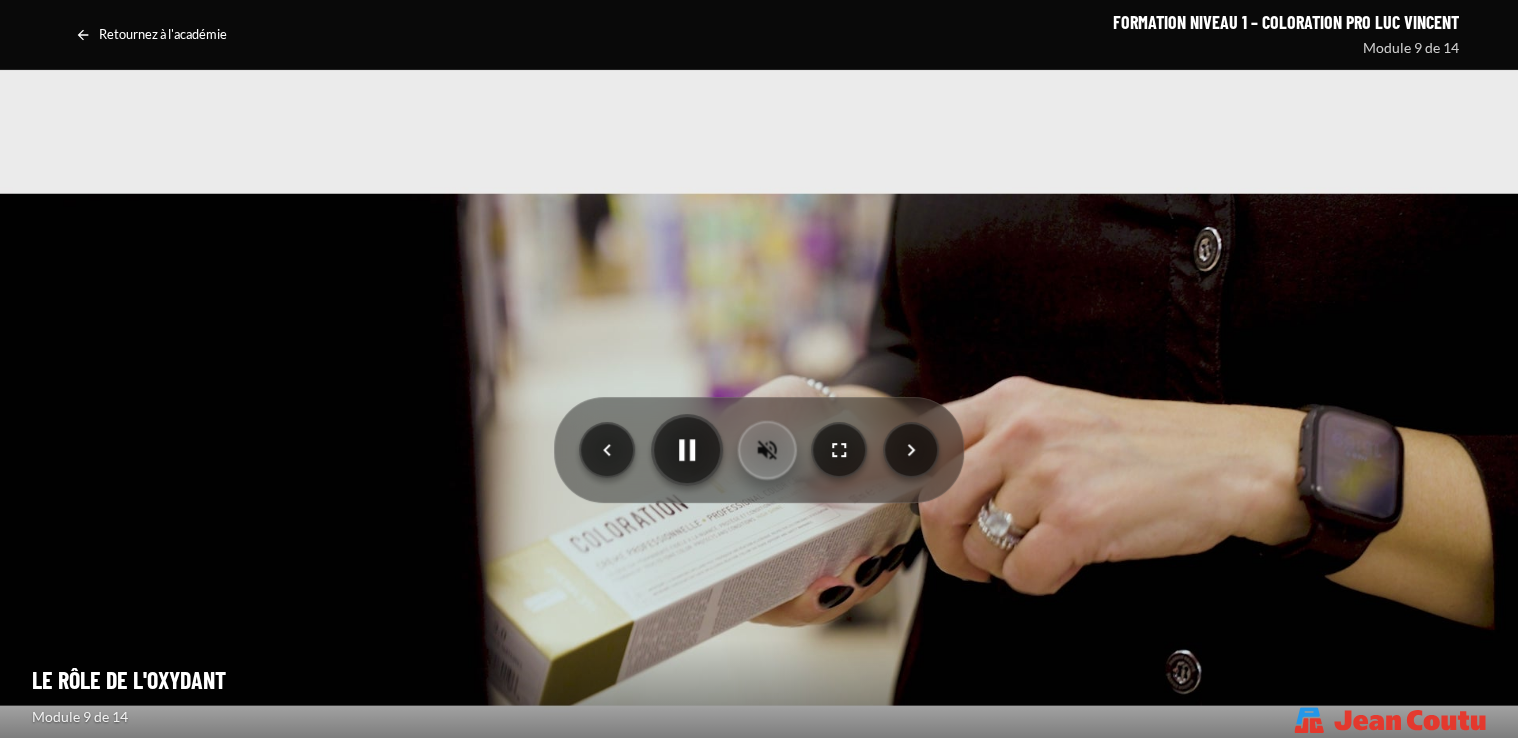 click at bounding box center (767, 449) 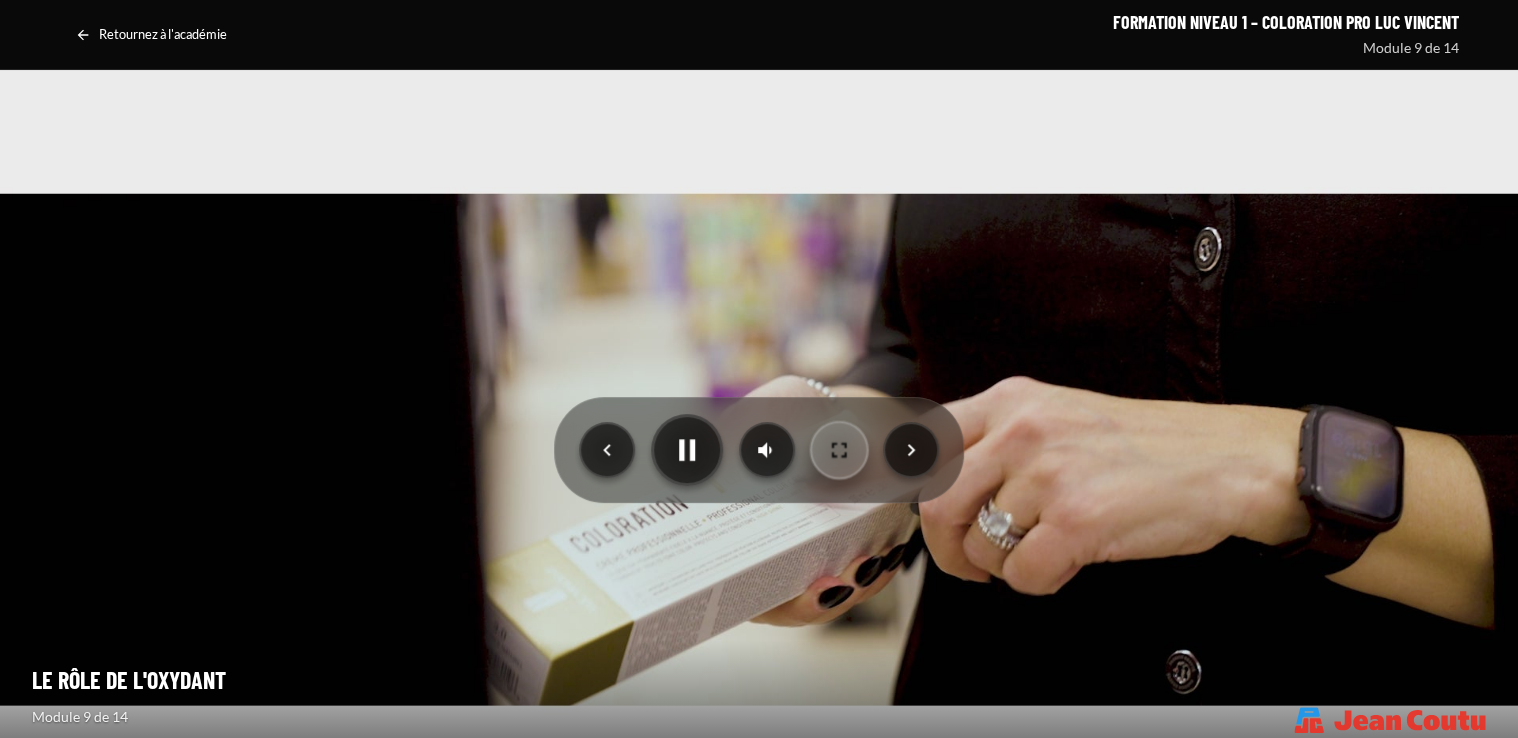 click 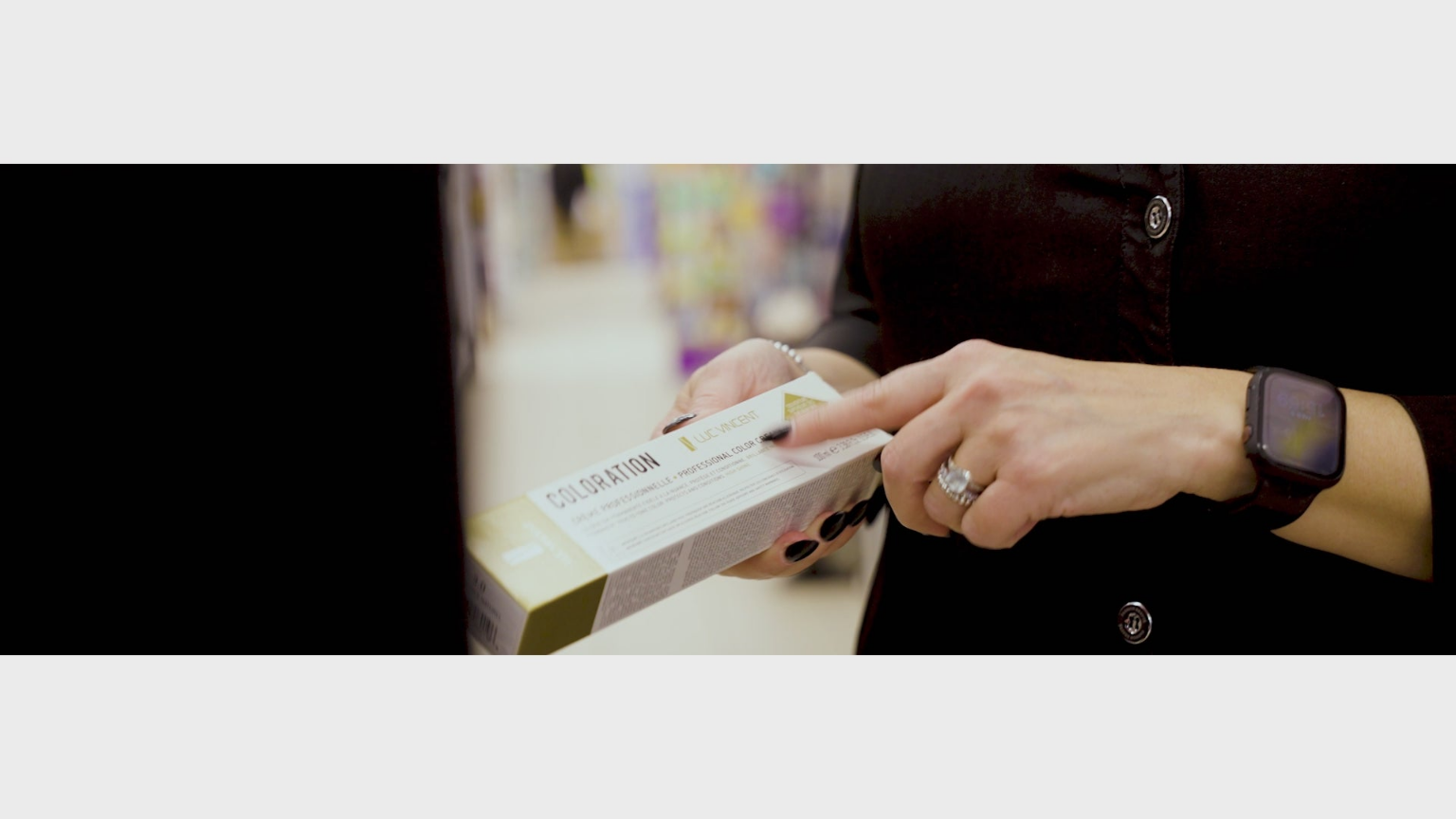 type 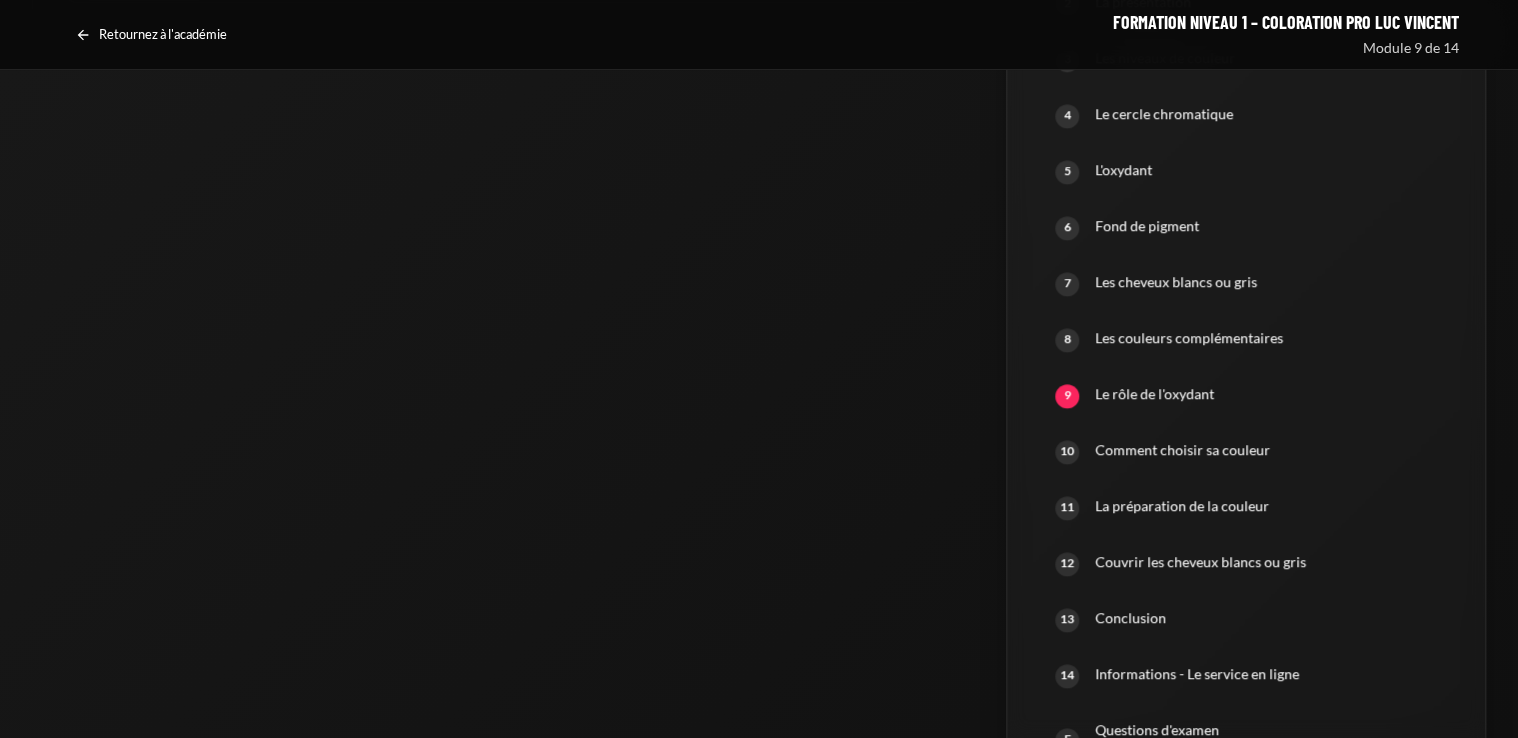 scroll, scrollTop: 1317, scrollLeft: 0, axis: vertical 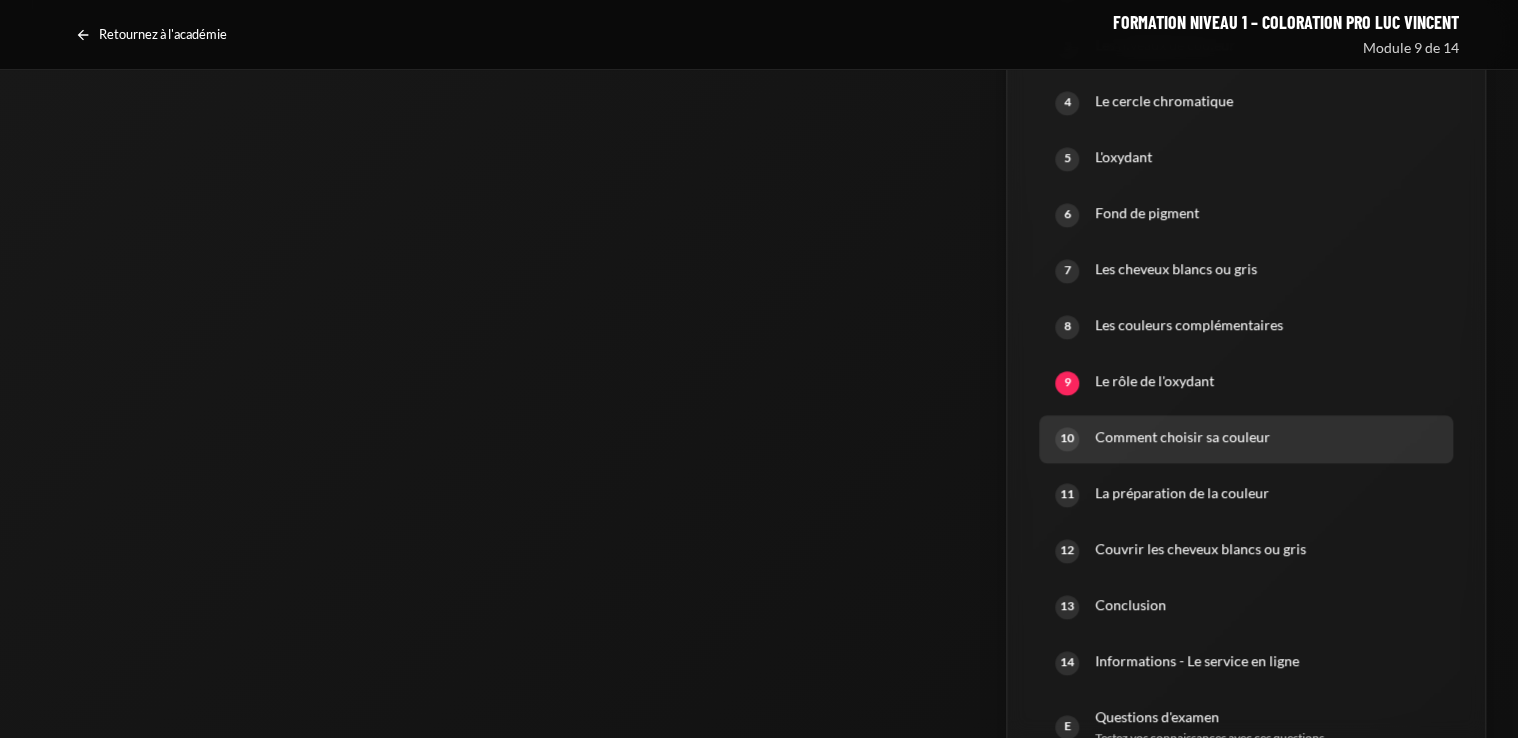 click on "Comment choisir sa couleur" at bounding box center (1266, 437) 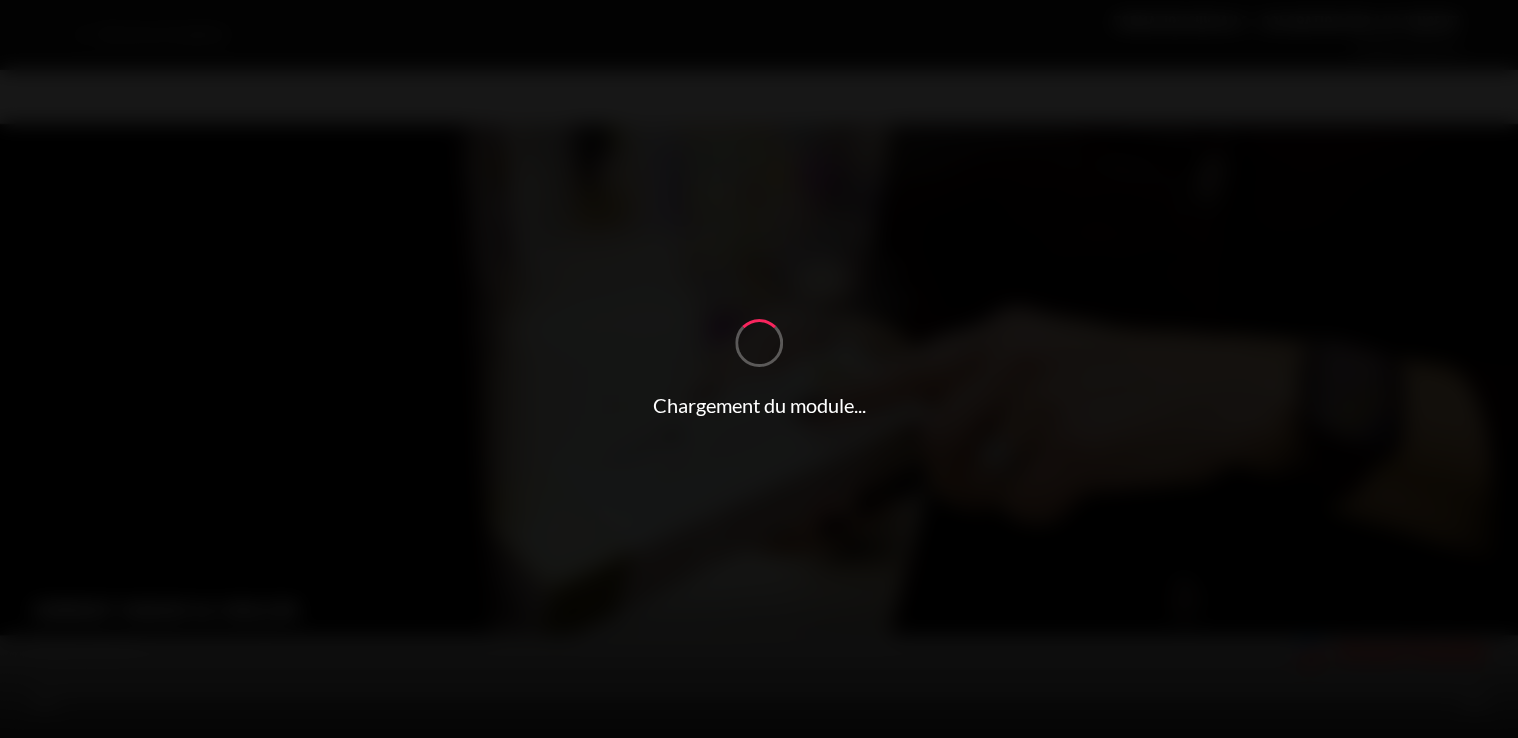 scroll, scrollTop: 0, scrollLeft: 0, axis: both 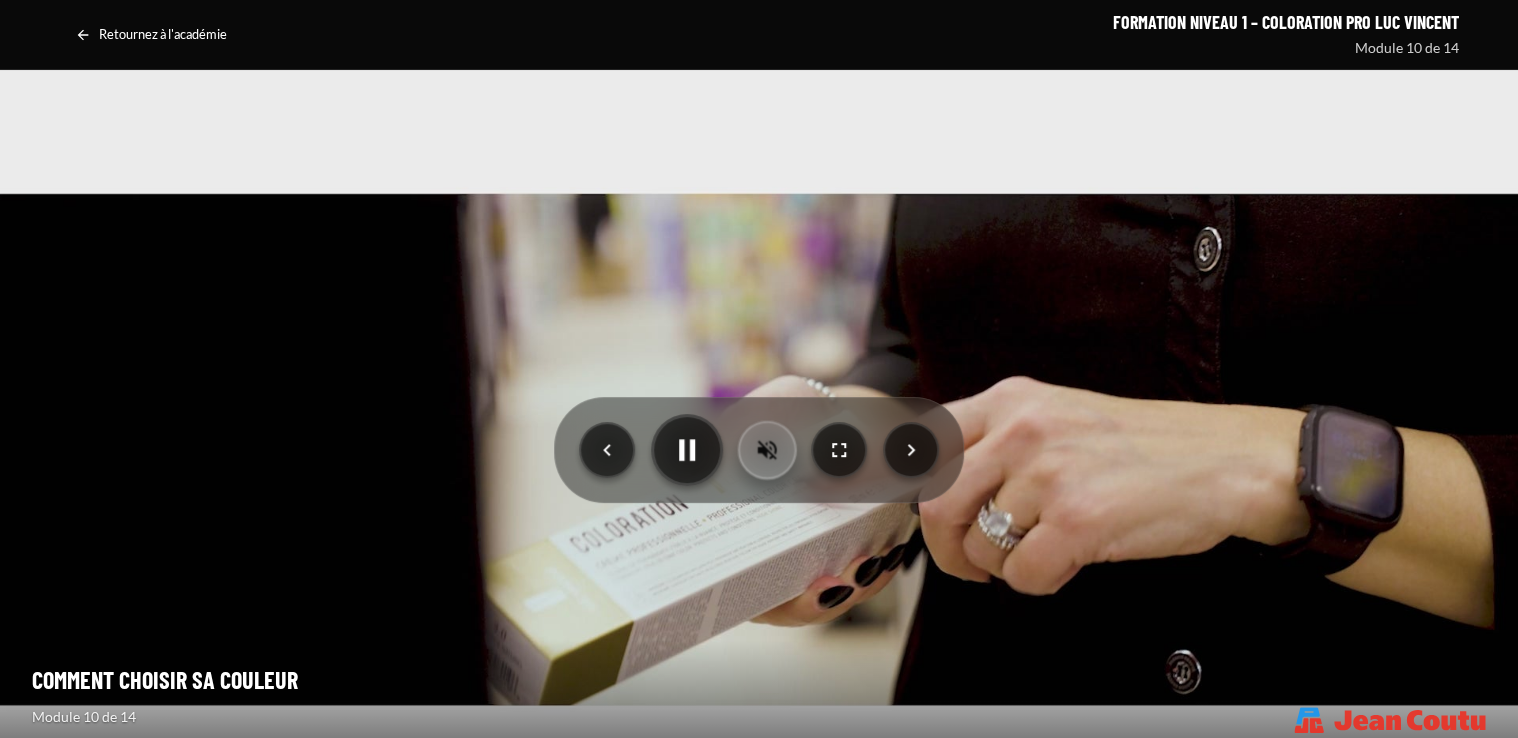 click 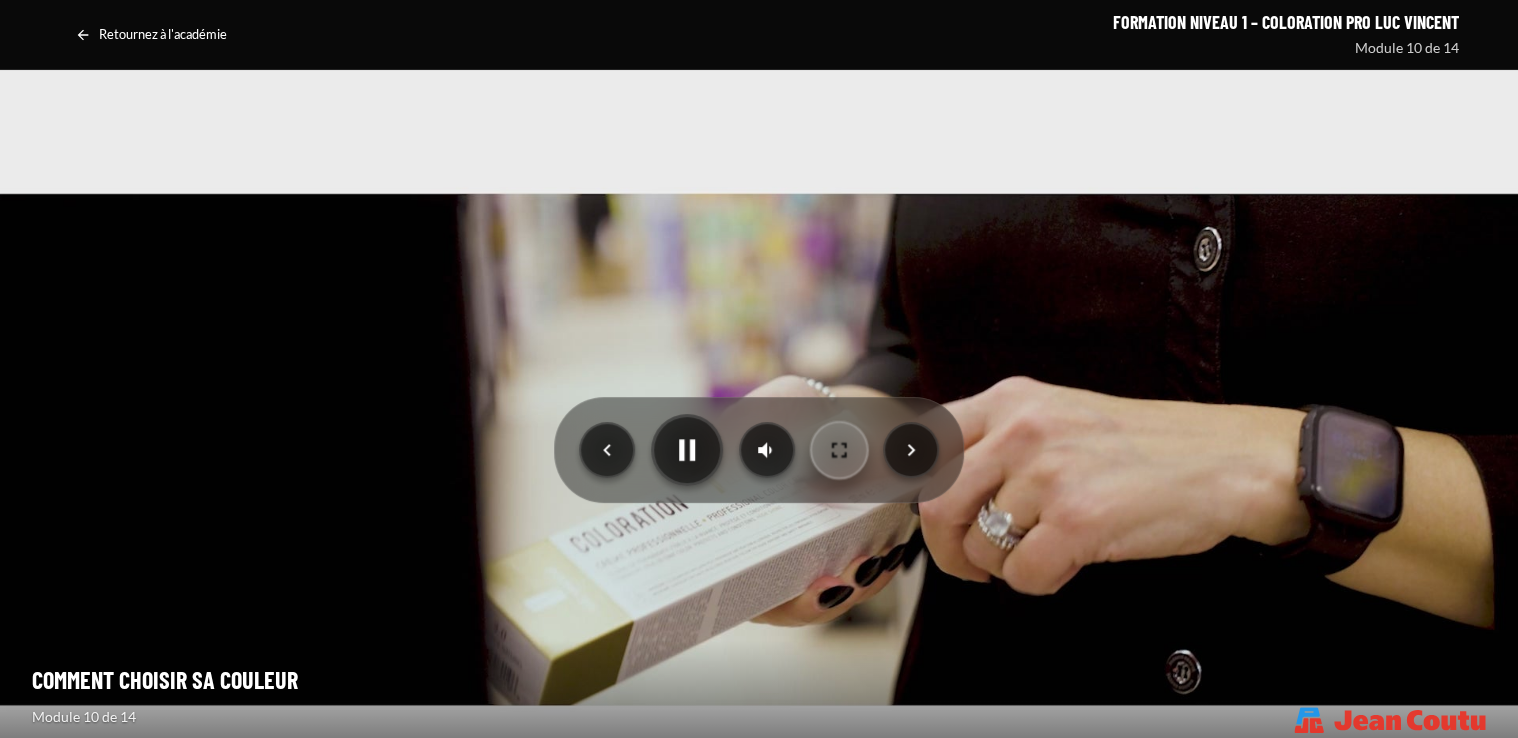 click 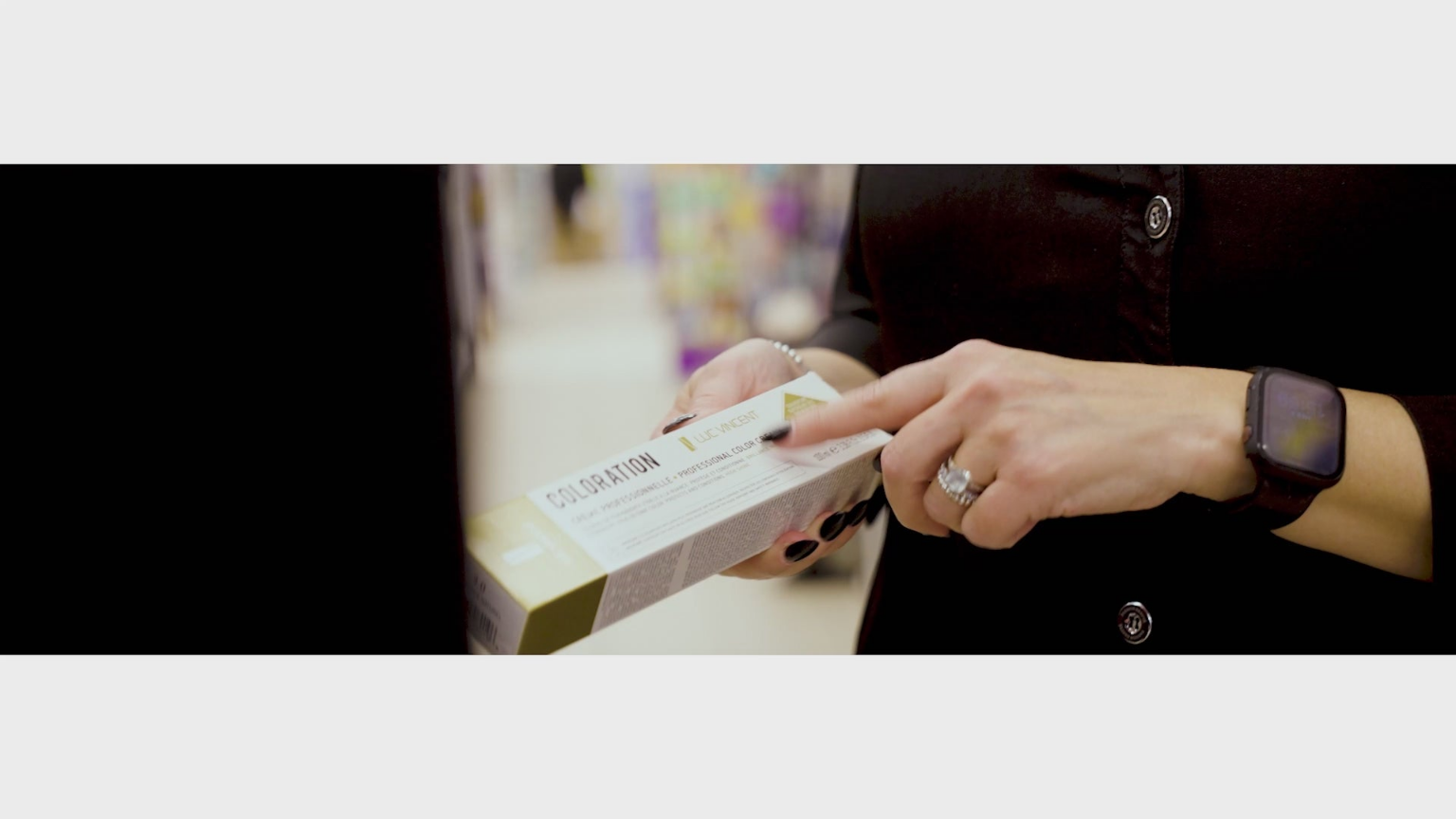 click at bounding box center [728, 410] 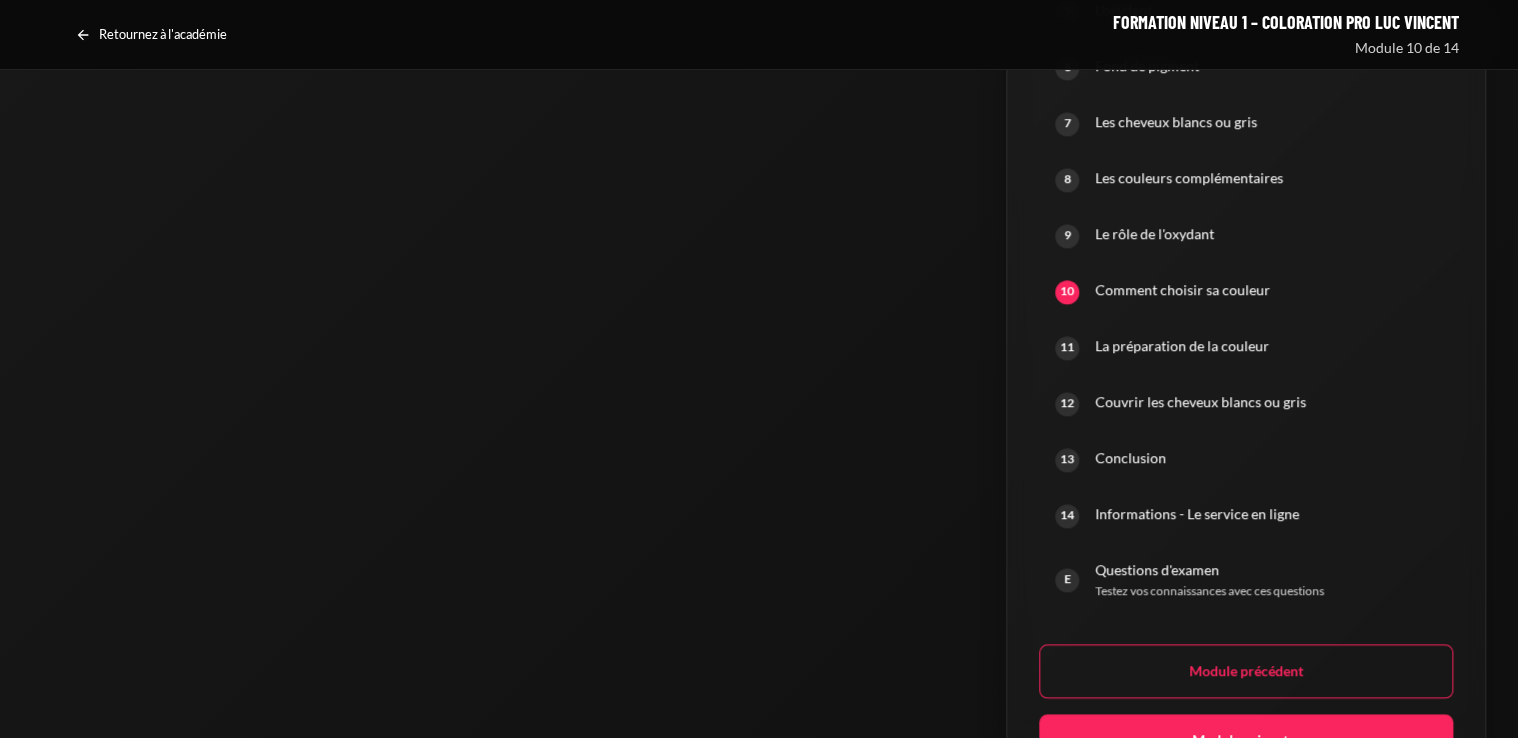 scroll, scrollTop: 1469, scrollLeft: 0, axis: vertical 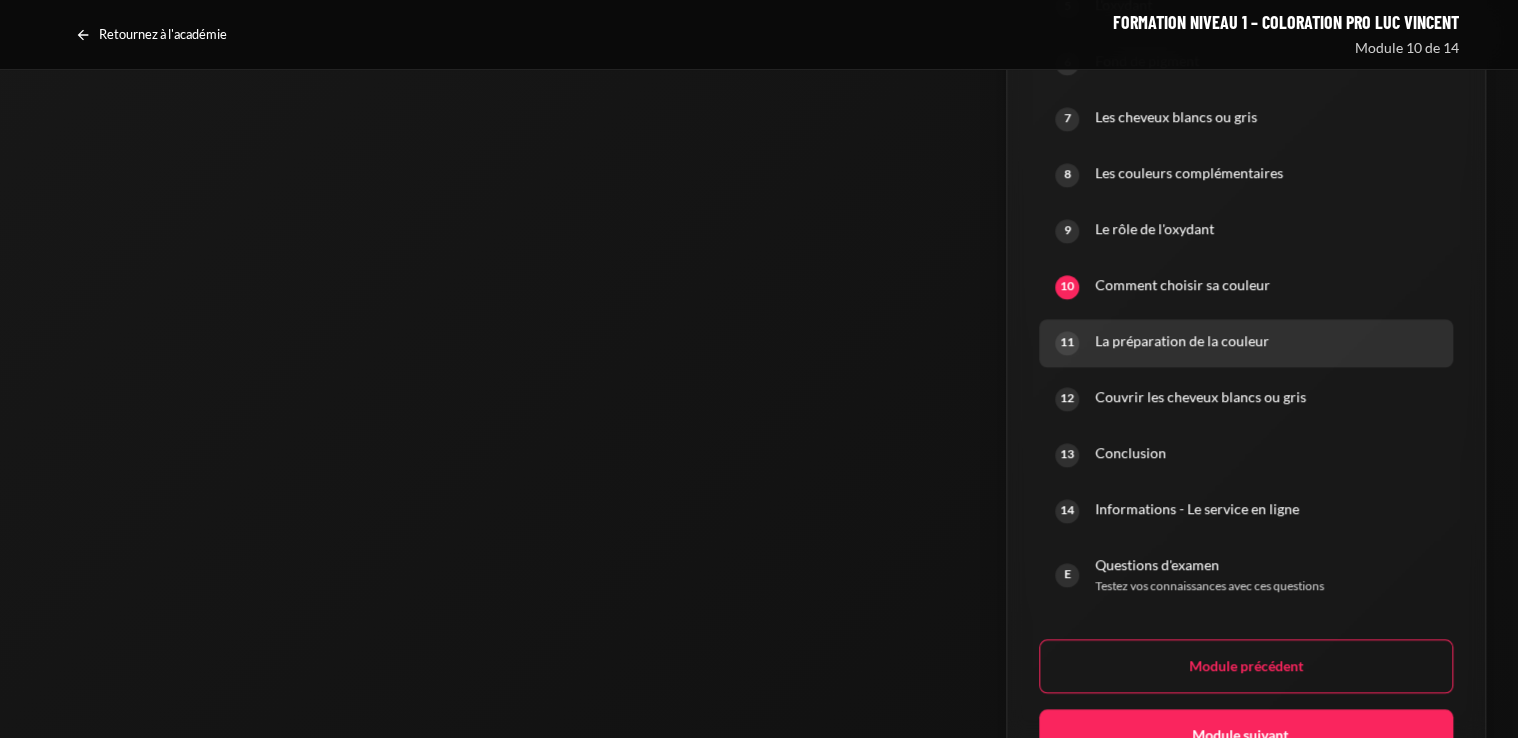 click on "La préparation de la couleur" at bounding box center (1266, 341) 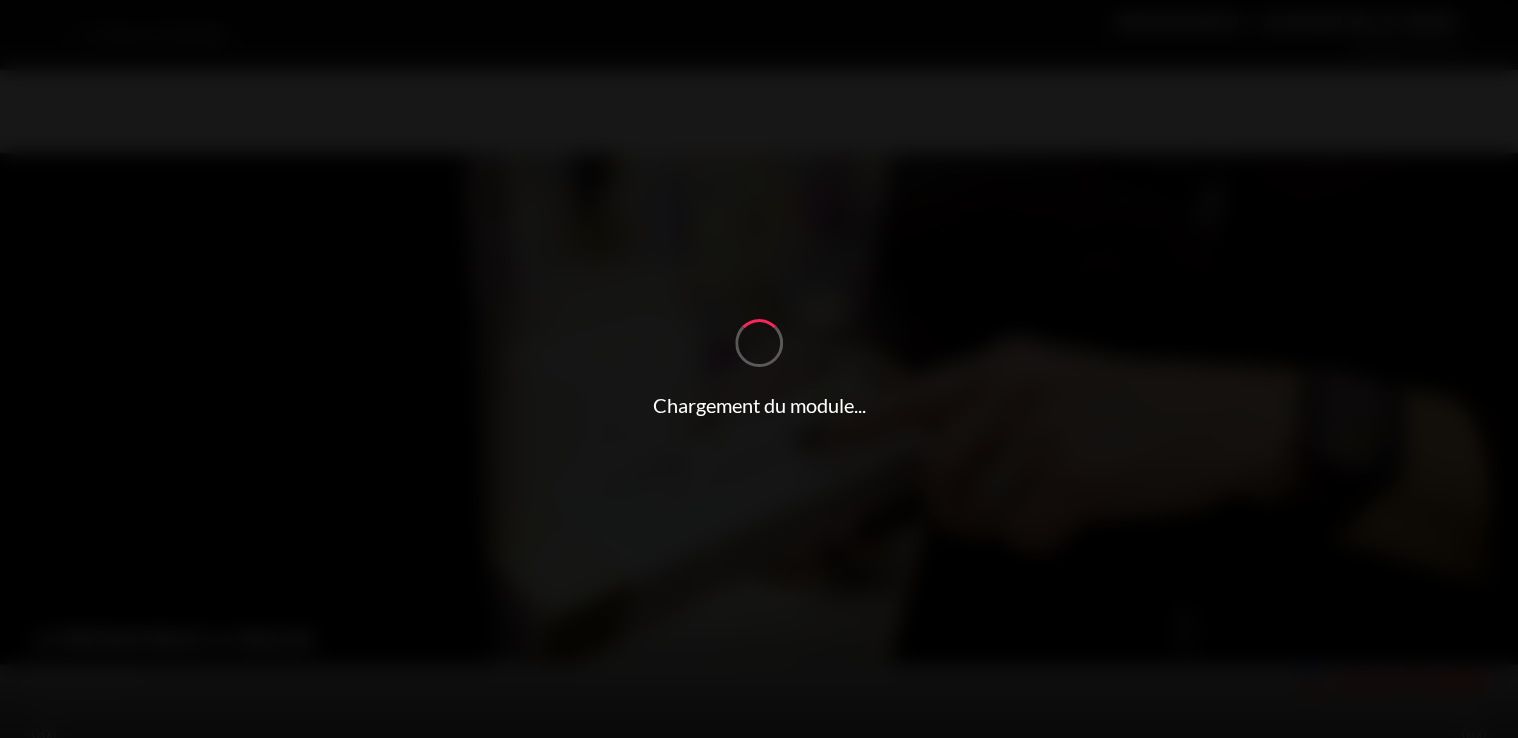 scroll, scrollTop: 0, scrollLeft: 0, axis: both 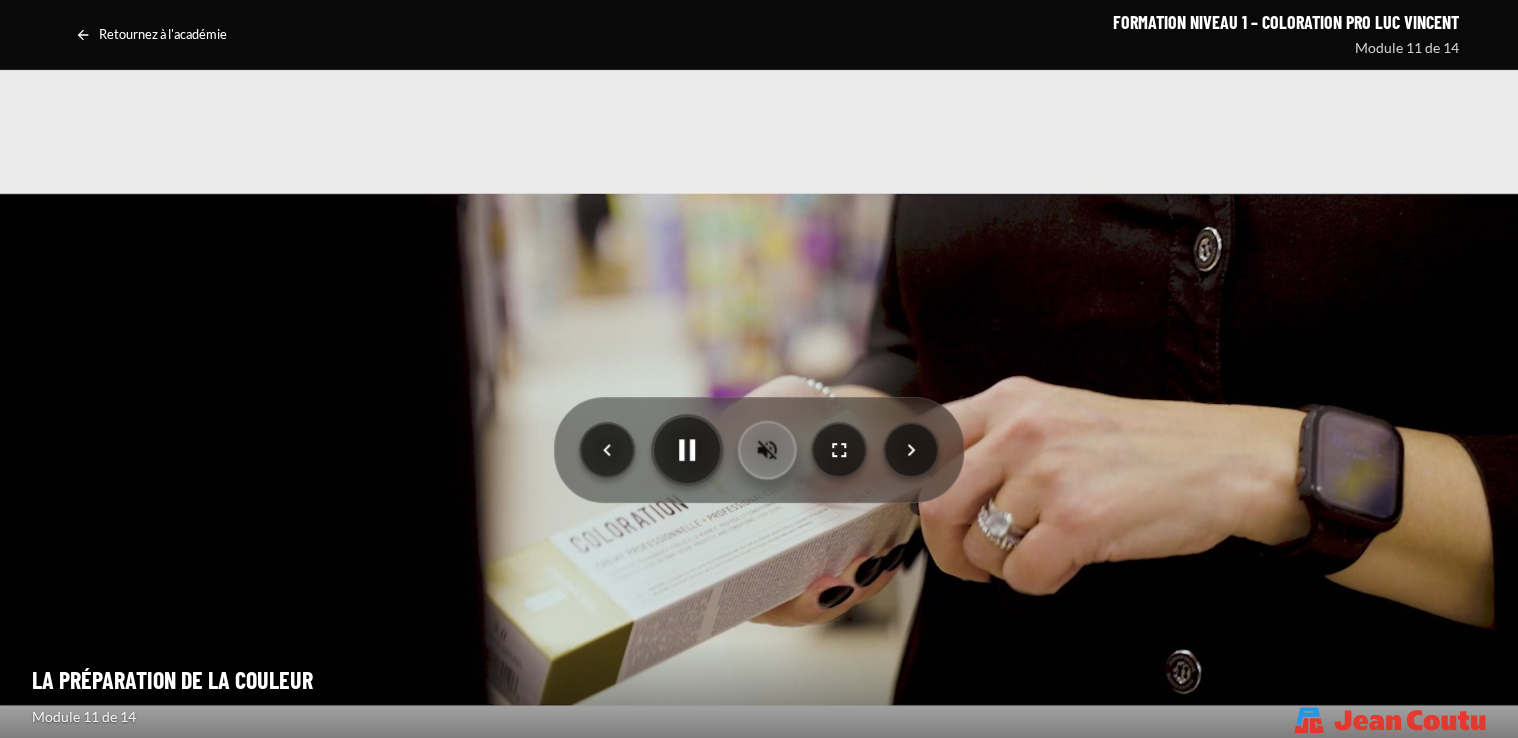 click 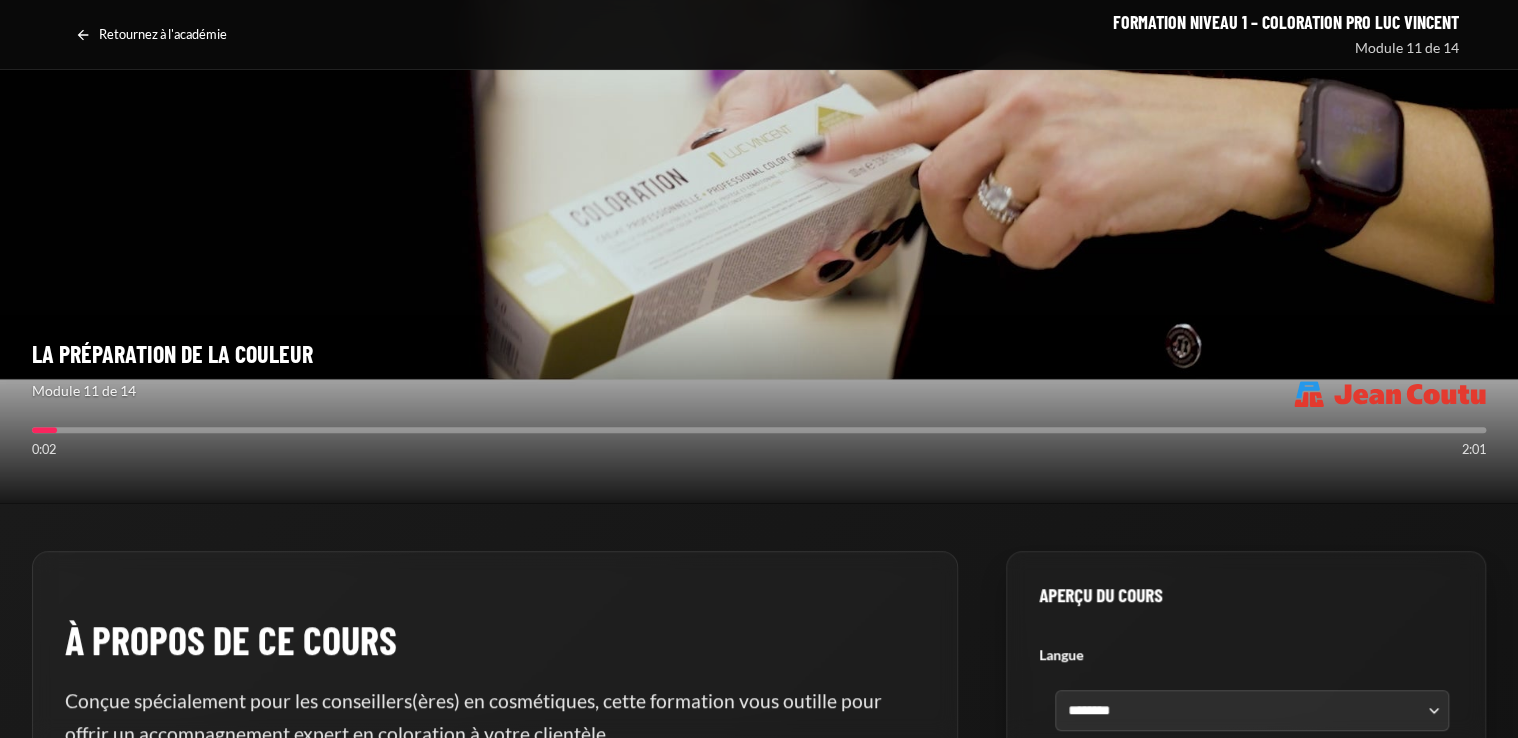 scroll, scrollTop: 389, scrollLeft: 0, axis: vertical 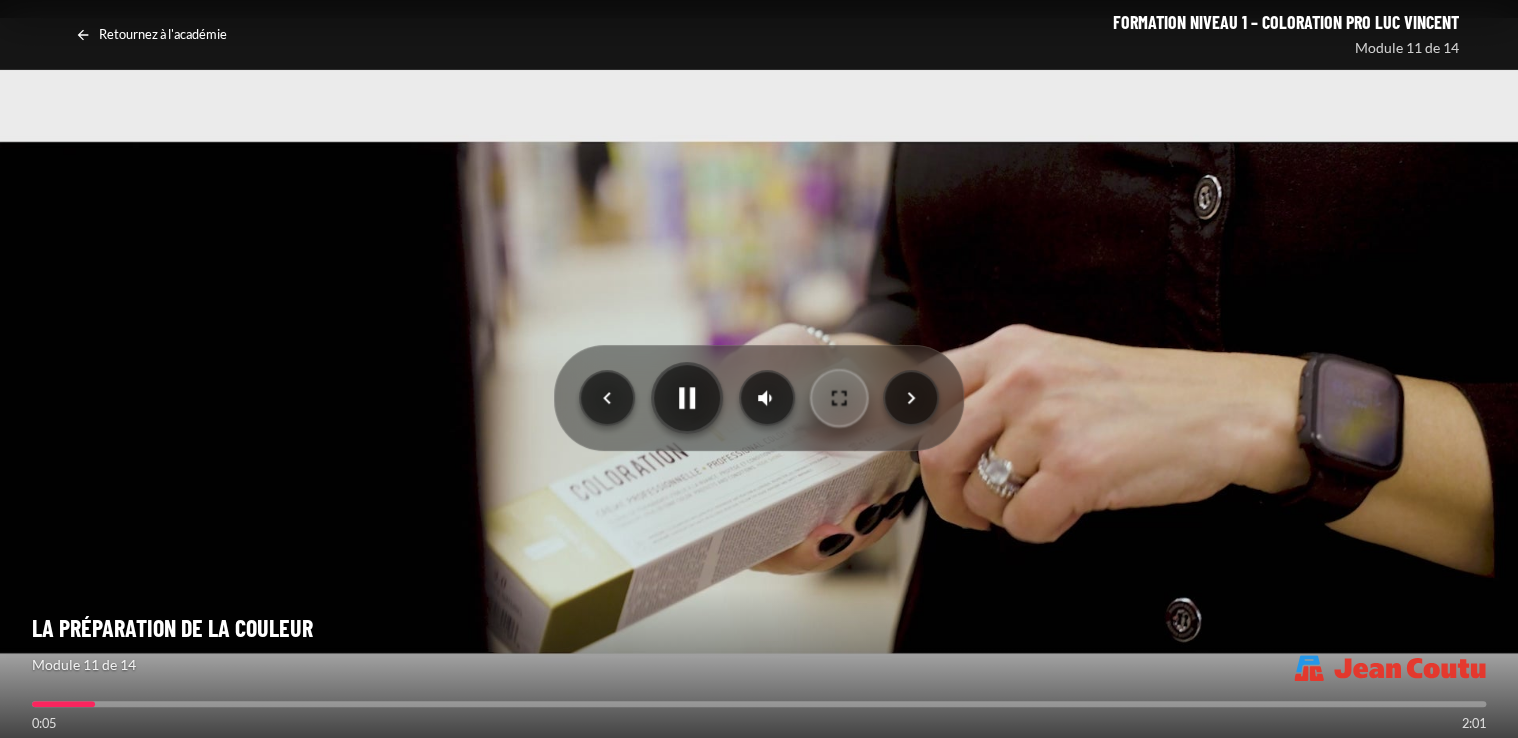 click 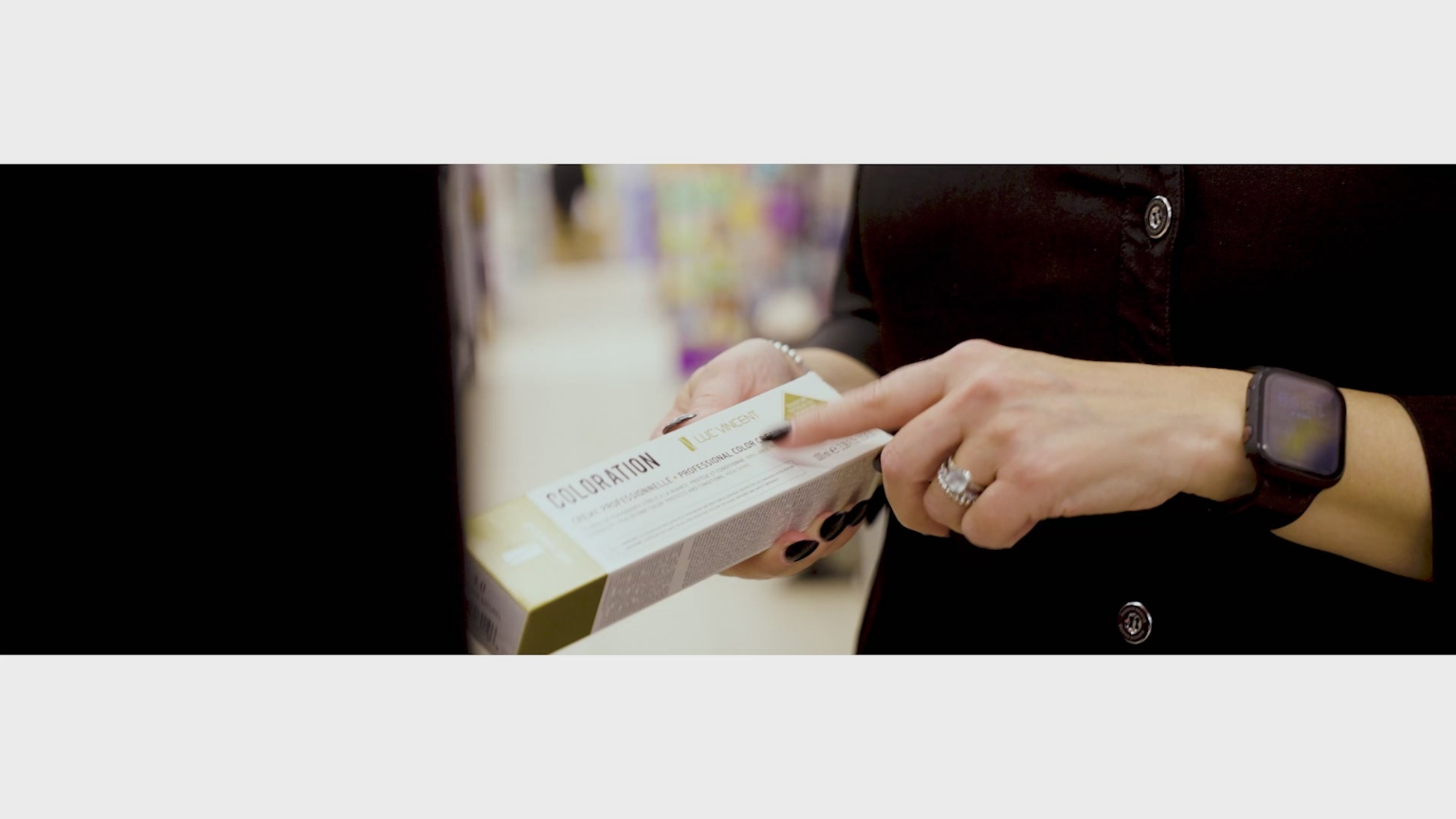 click at bounding box center (728, 410) 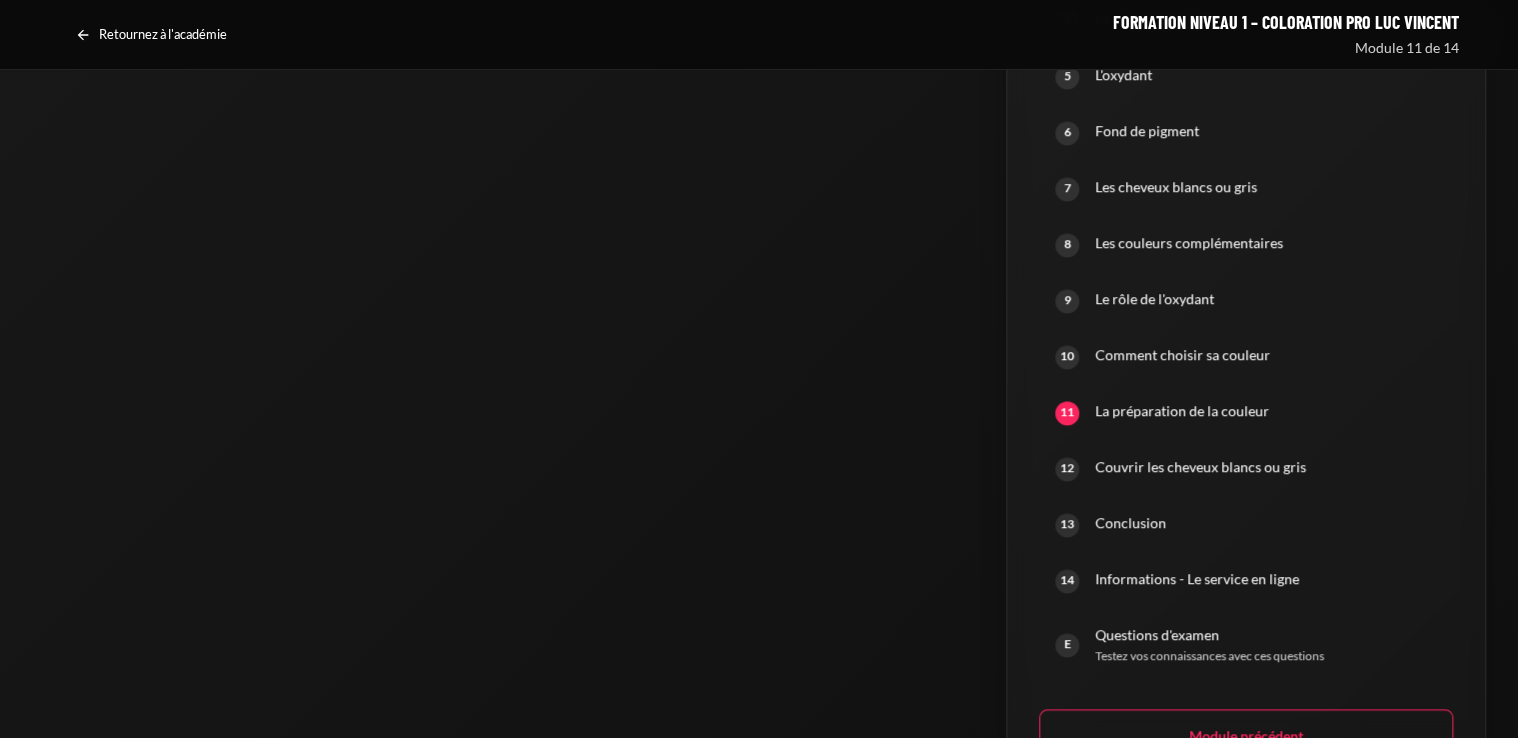 scroll, scrollTop: 1404, scrollLeft: 0, axis: vertical 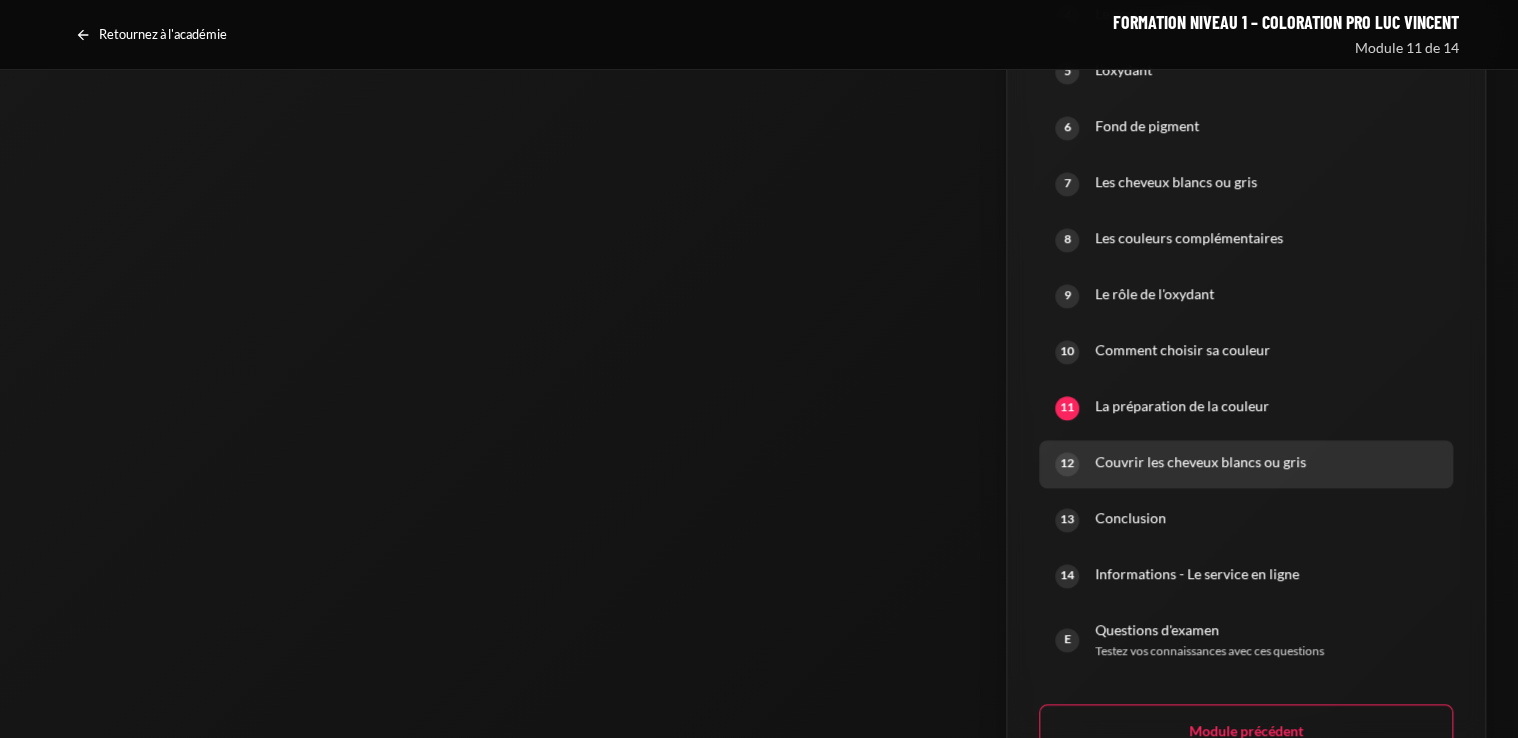 click on "Couvrir les cheveux blancs ou gris" at bounding box center [1266, 462] 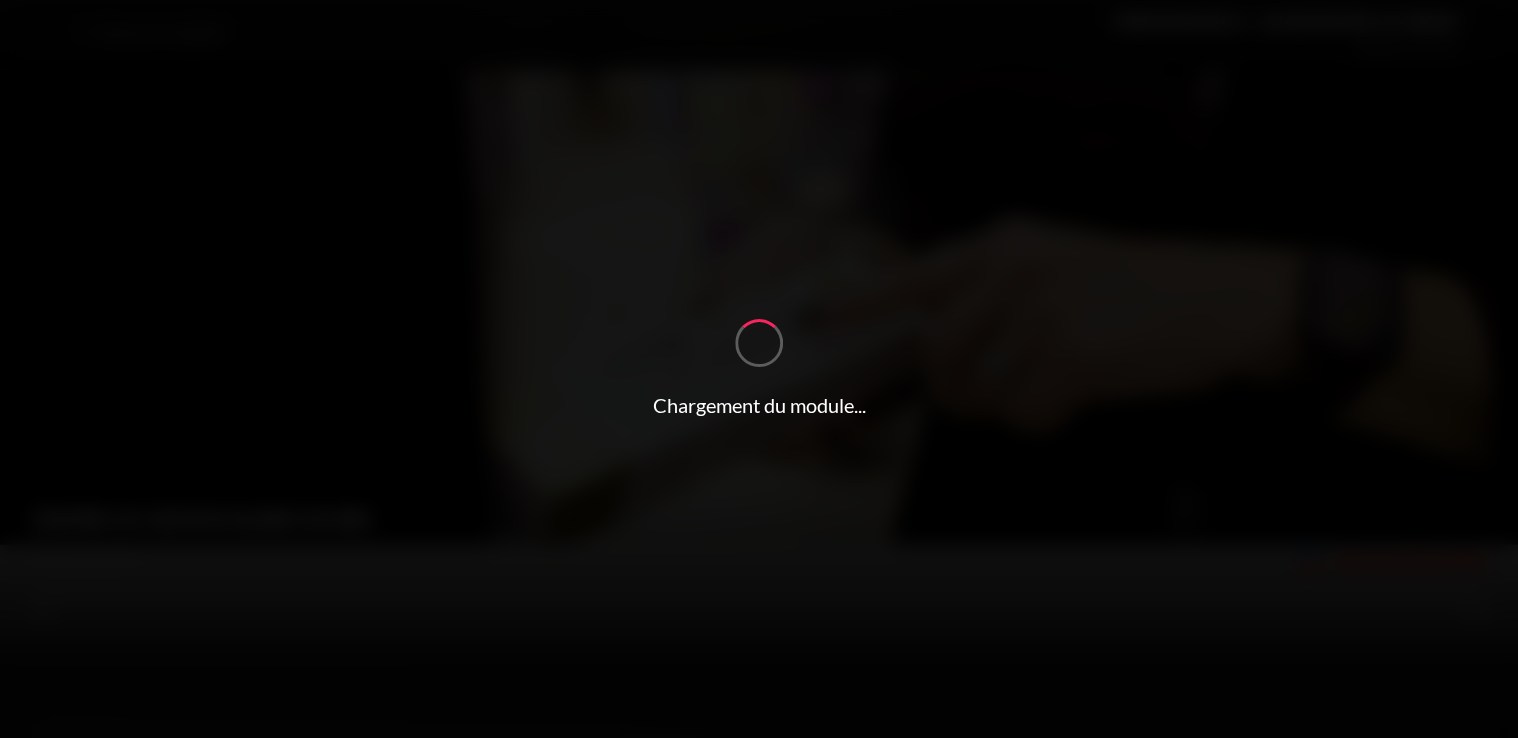 scroll, scrollTop: 0, scrollLeft: 0, axis: both 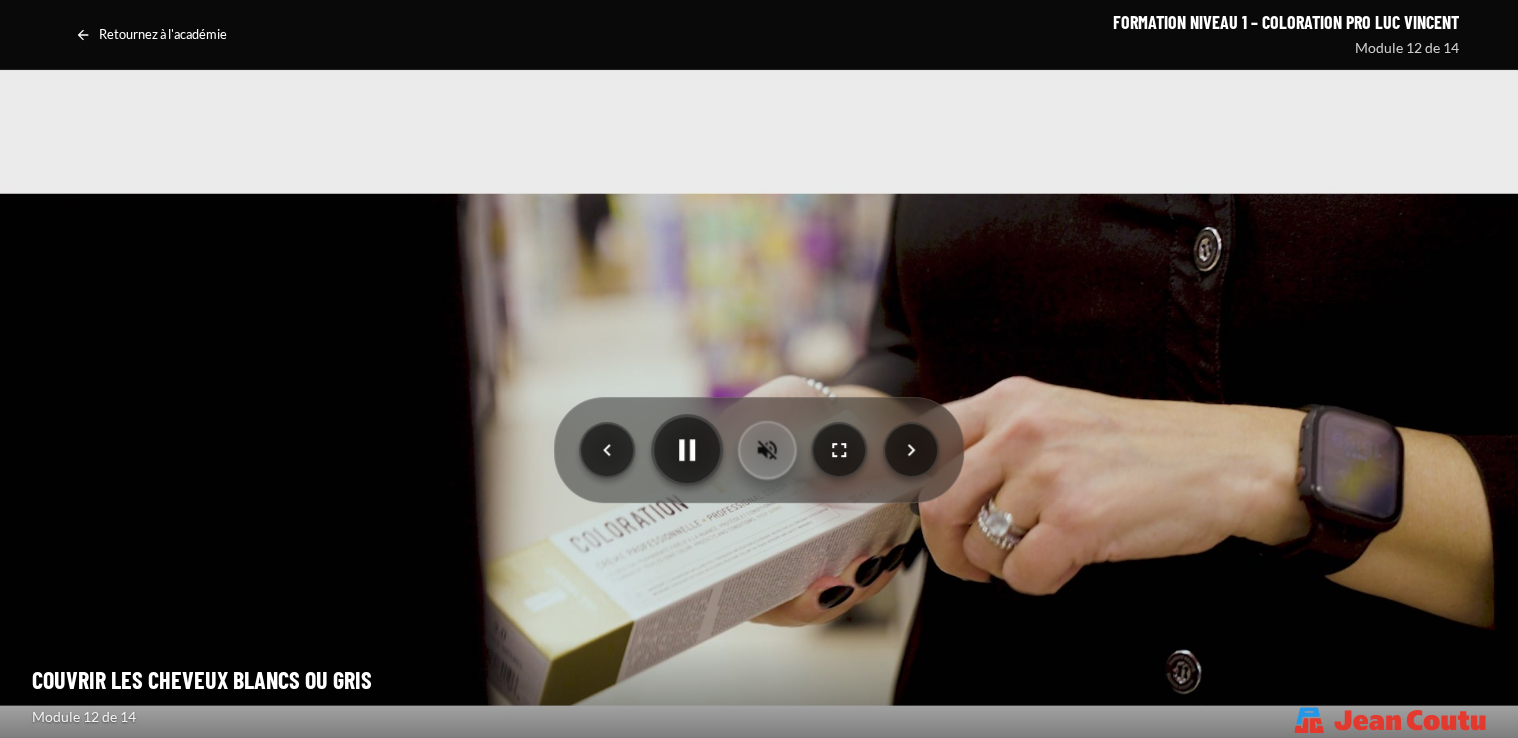 click 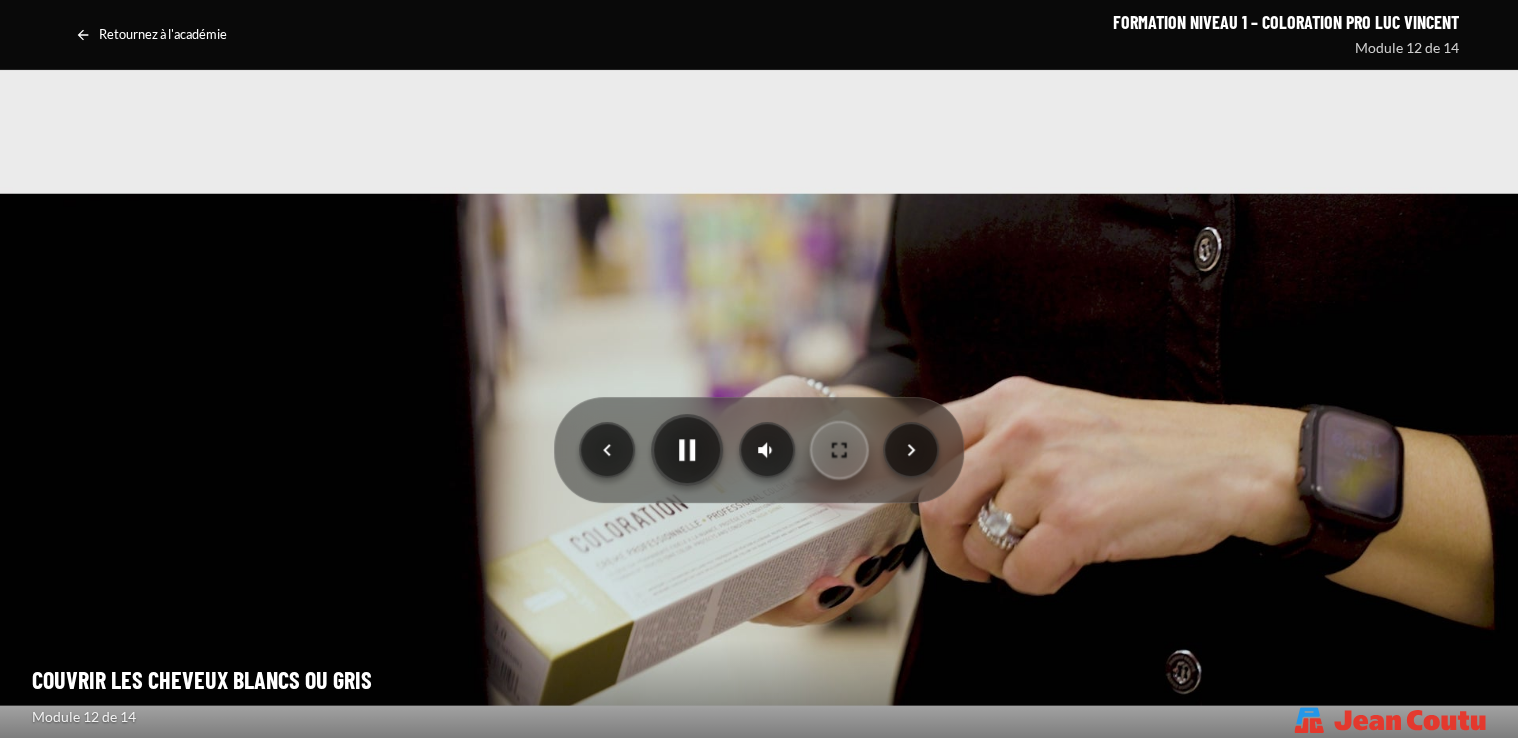 click 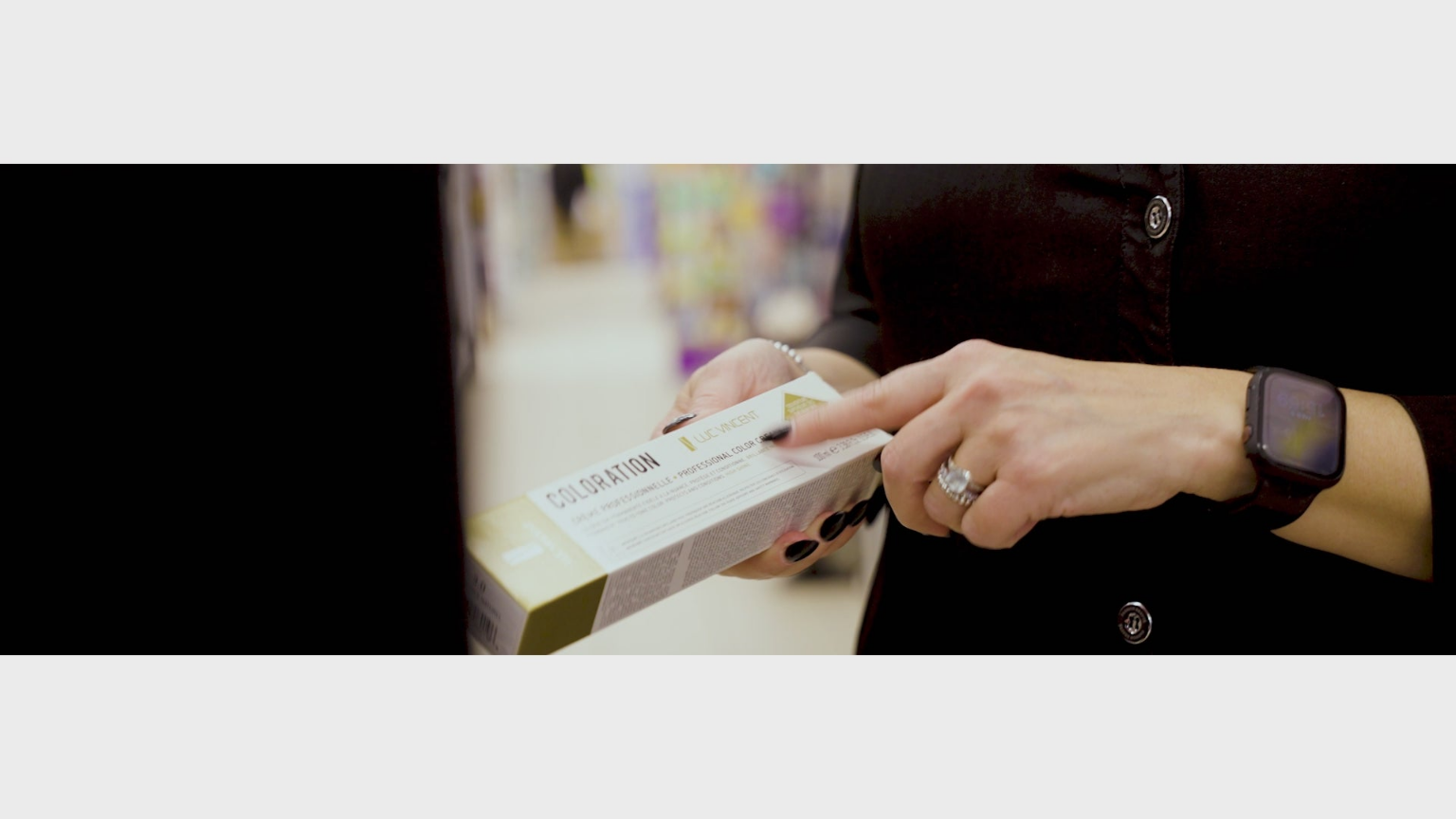 type 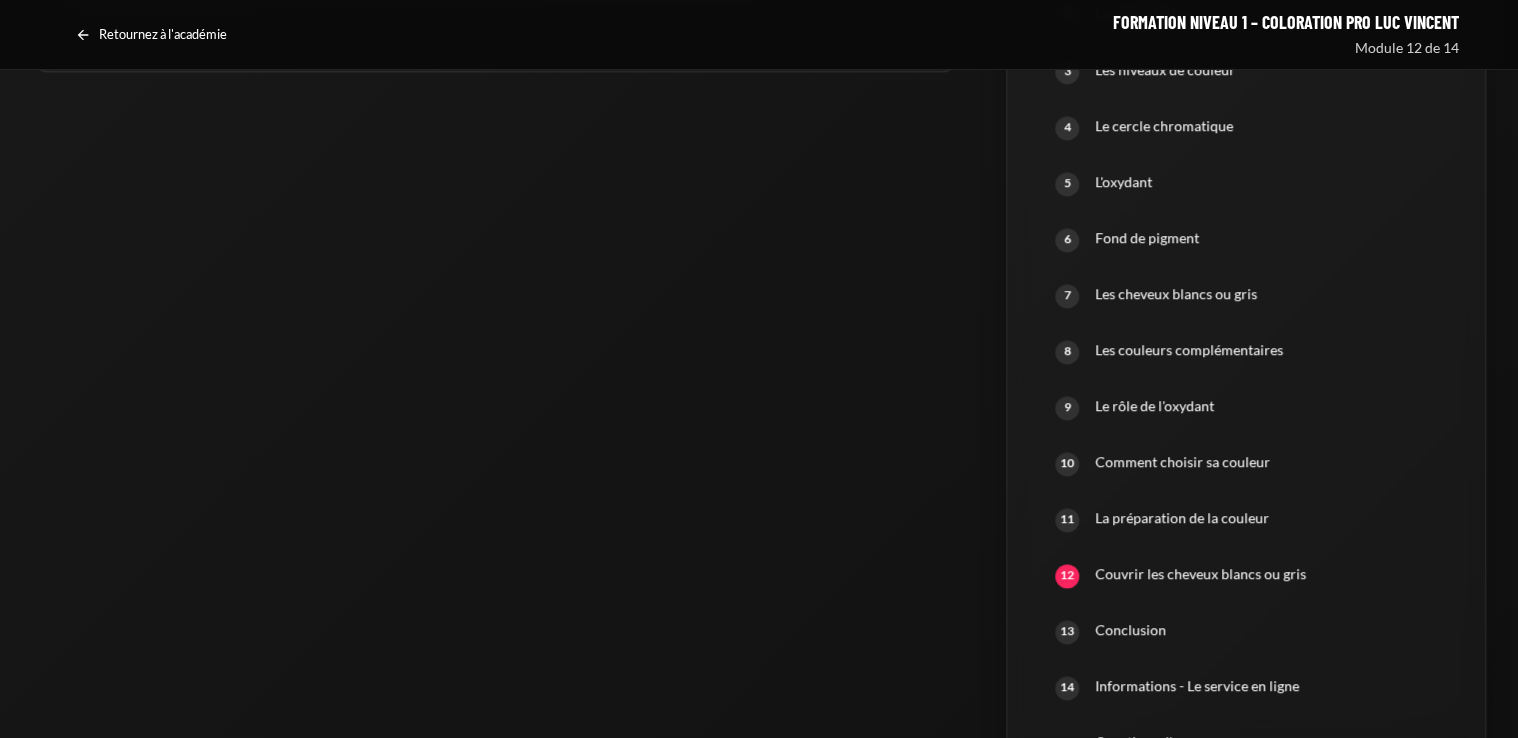 scroll, scrollTop: 1312, scrollLeft: 0, axis: vertical 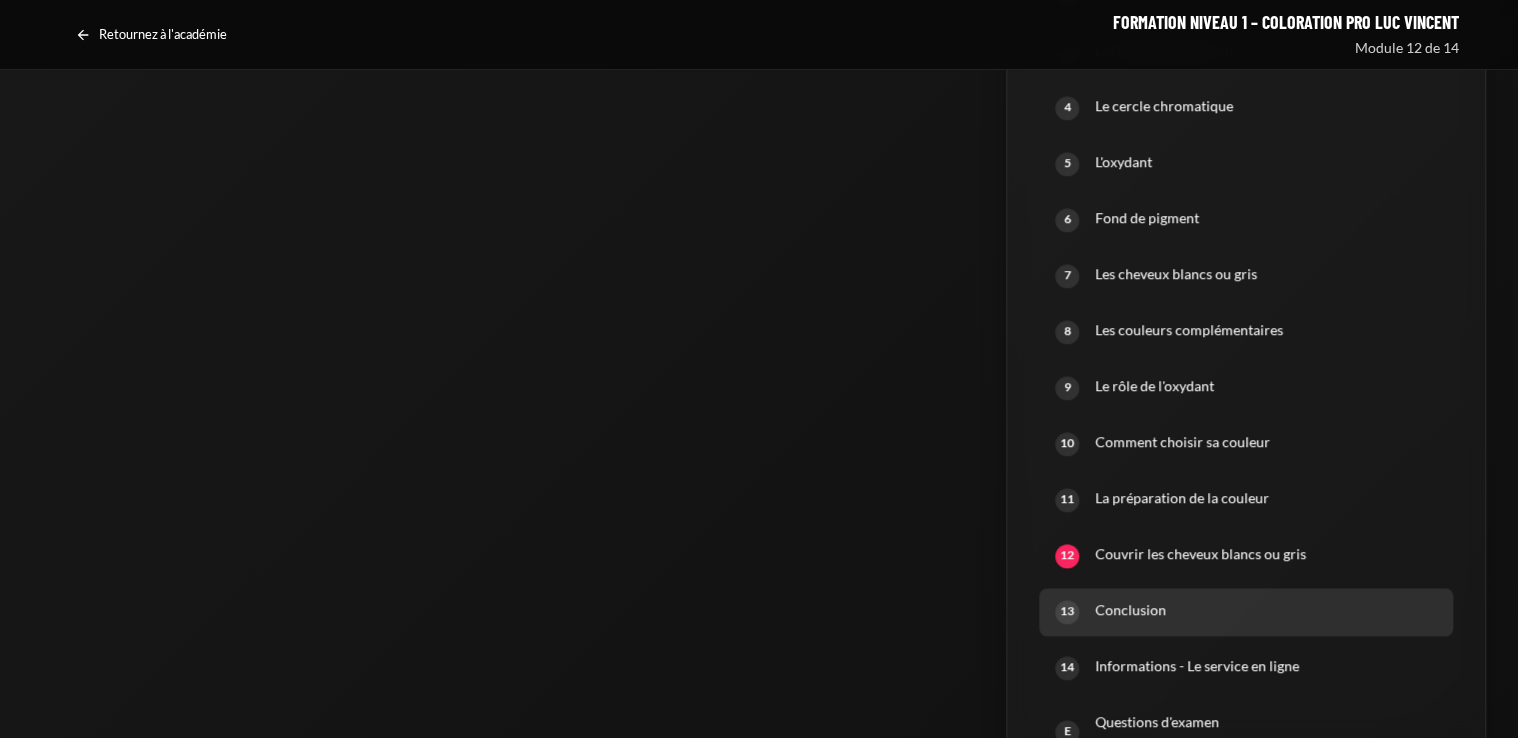 click on "Conclusion" at bounding box center [1266, 610] 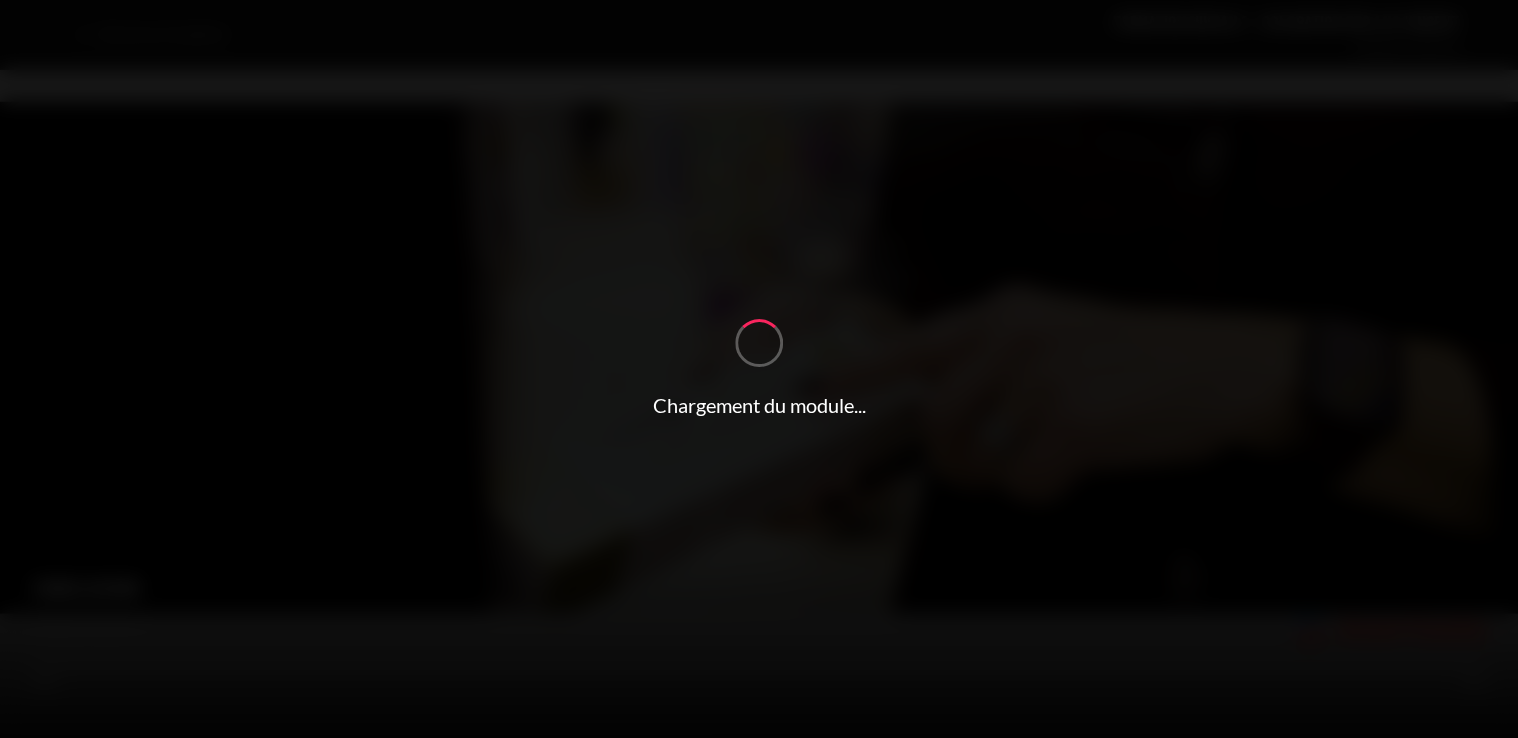scroll, scrollTop: 0, scrollLeft: 0, axis: both 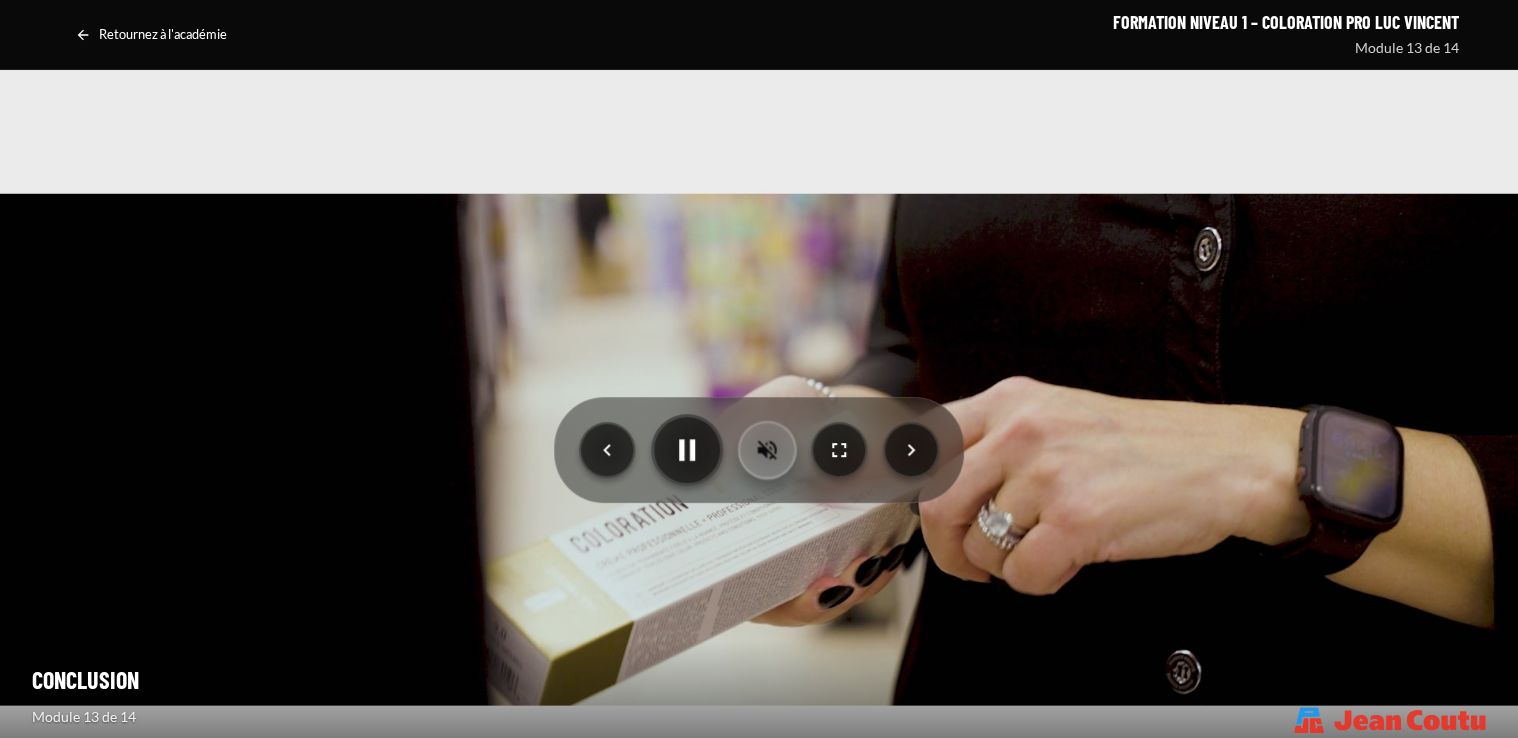 click at bounding box center [767, 449] 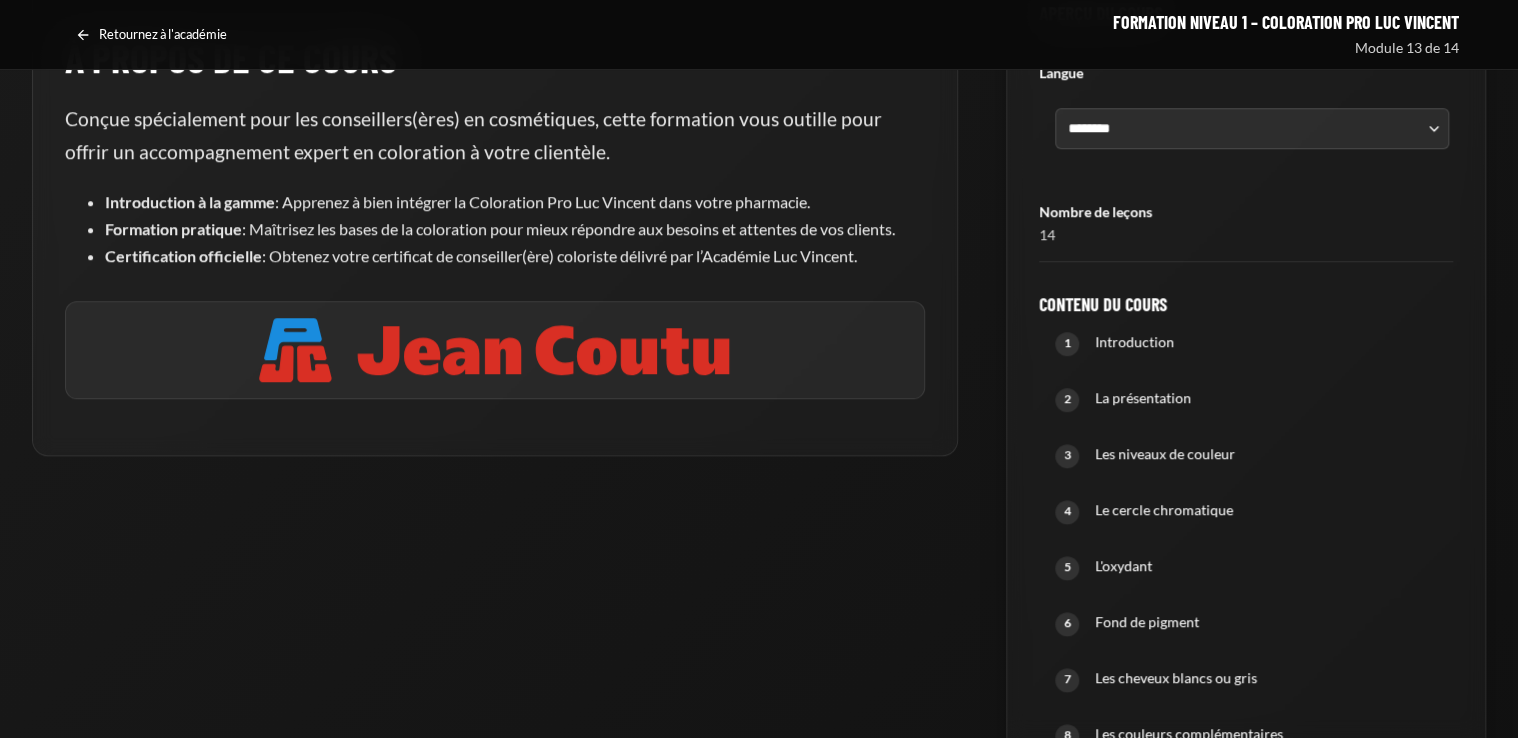 scroll, scrollTop: 173, scrollLeft: 0, axis: vertical 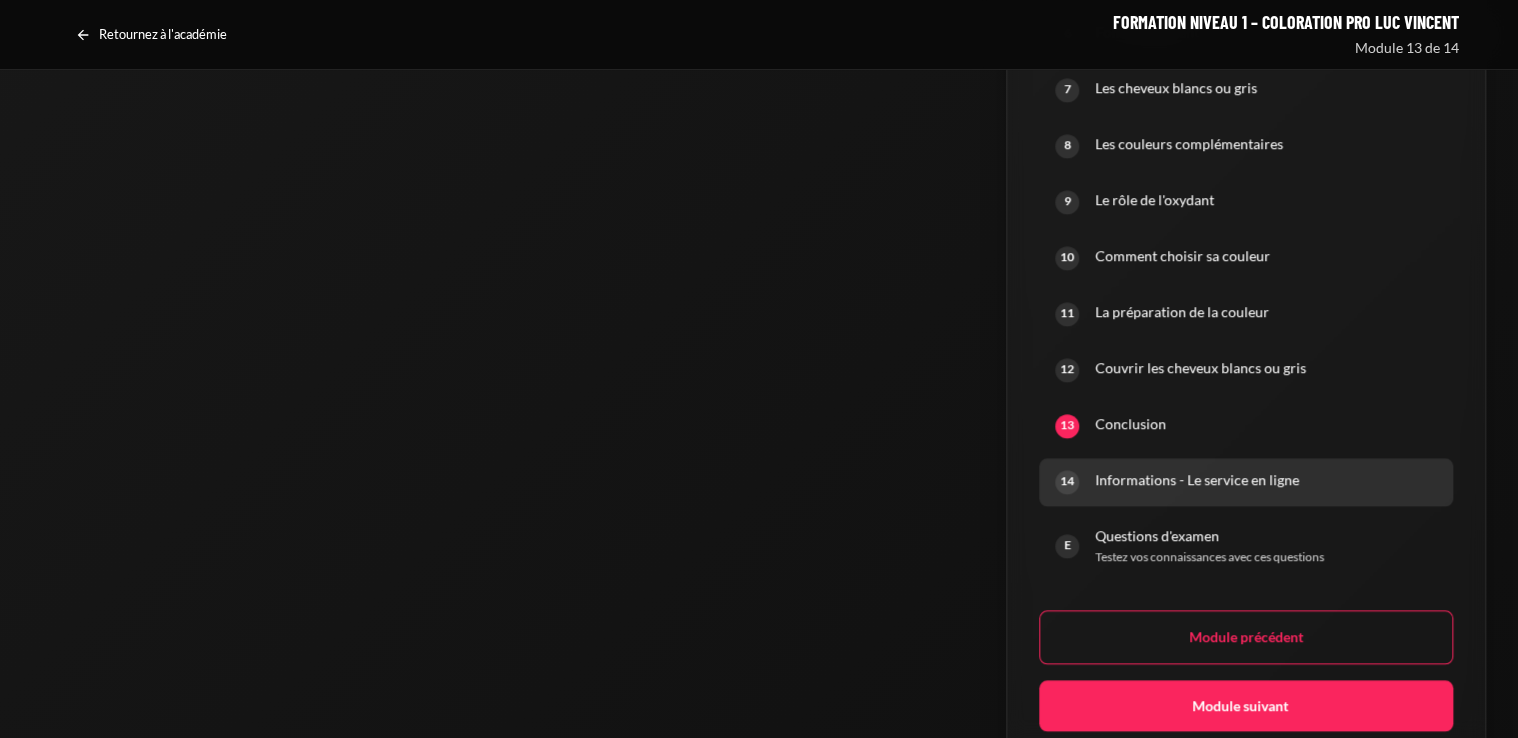 click on "Informations - Le service en ligne" at bounding box center [1266, 480] 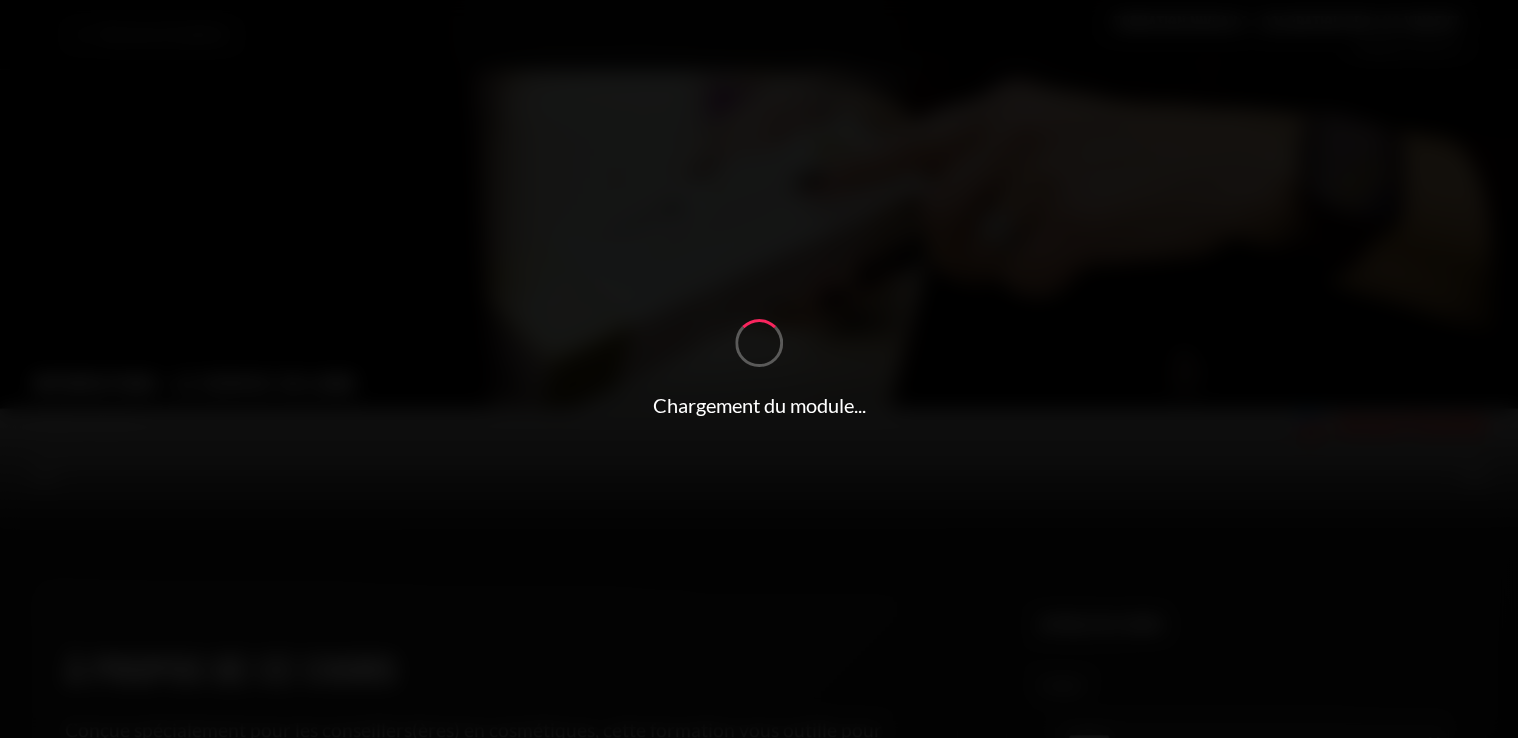 scroll, scrollTop: 0, scrollLeft: 0, axis: both 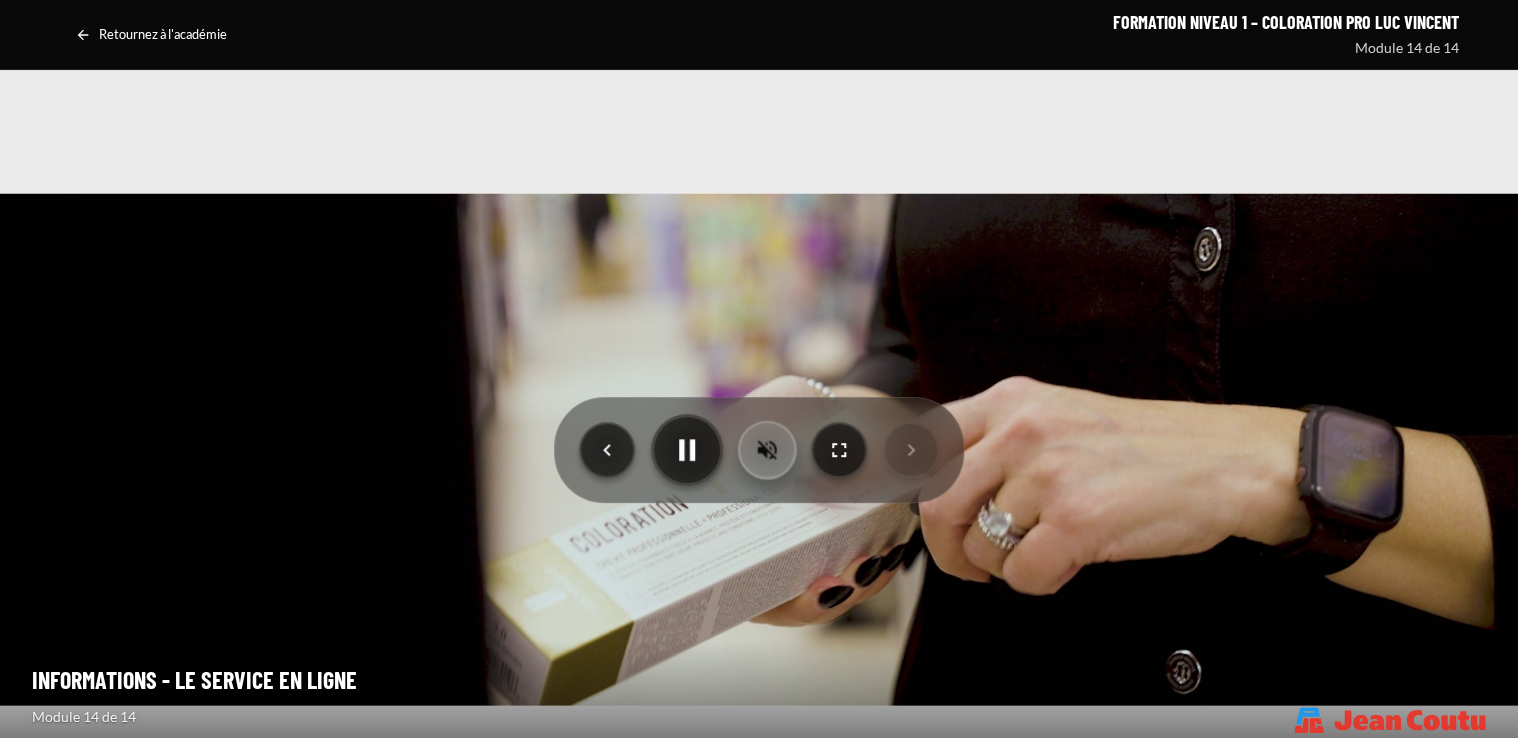 click 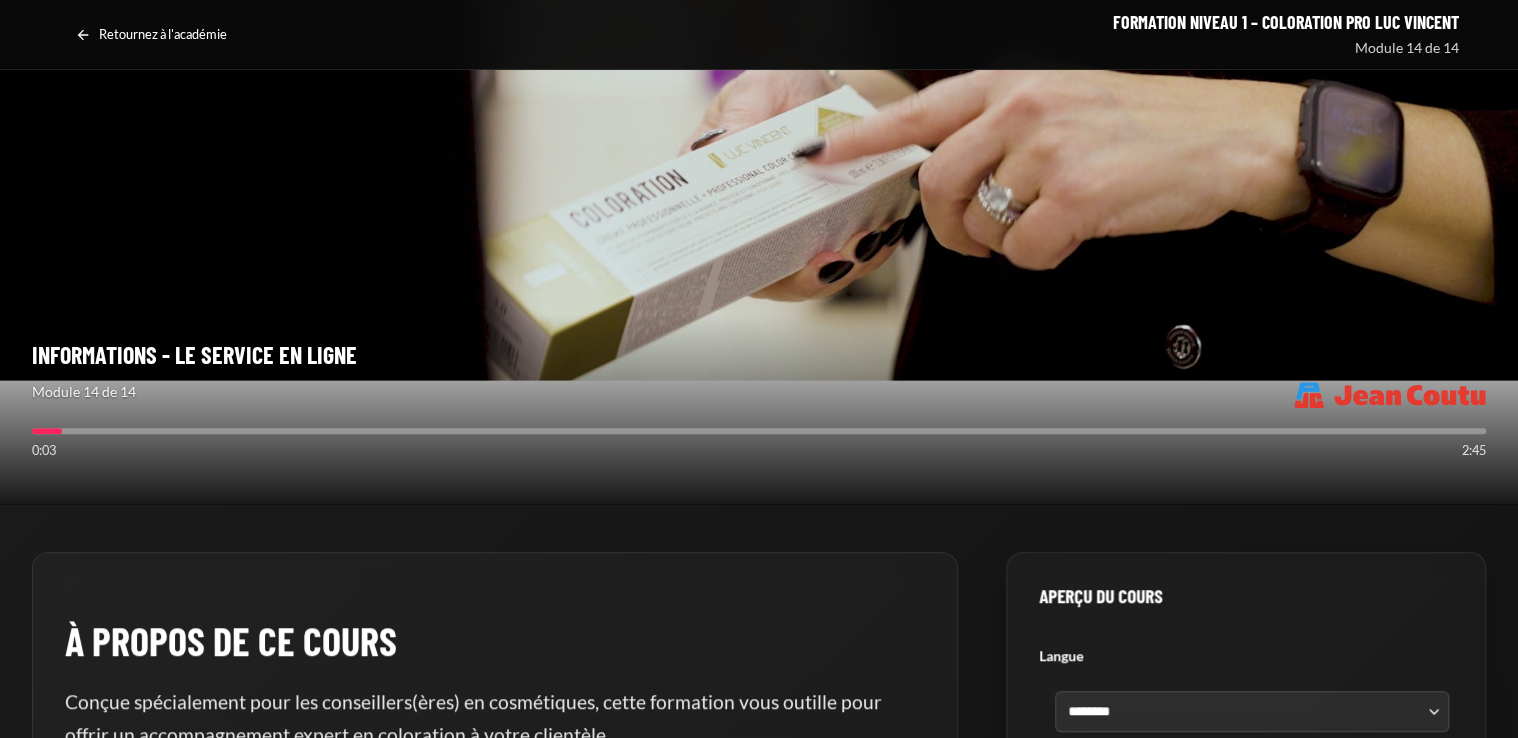 scroll, scrollTop: 328, scrollLeft: 0, axis: vertical 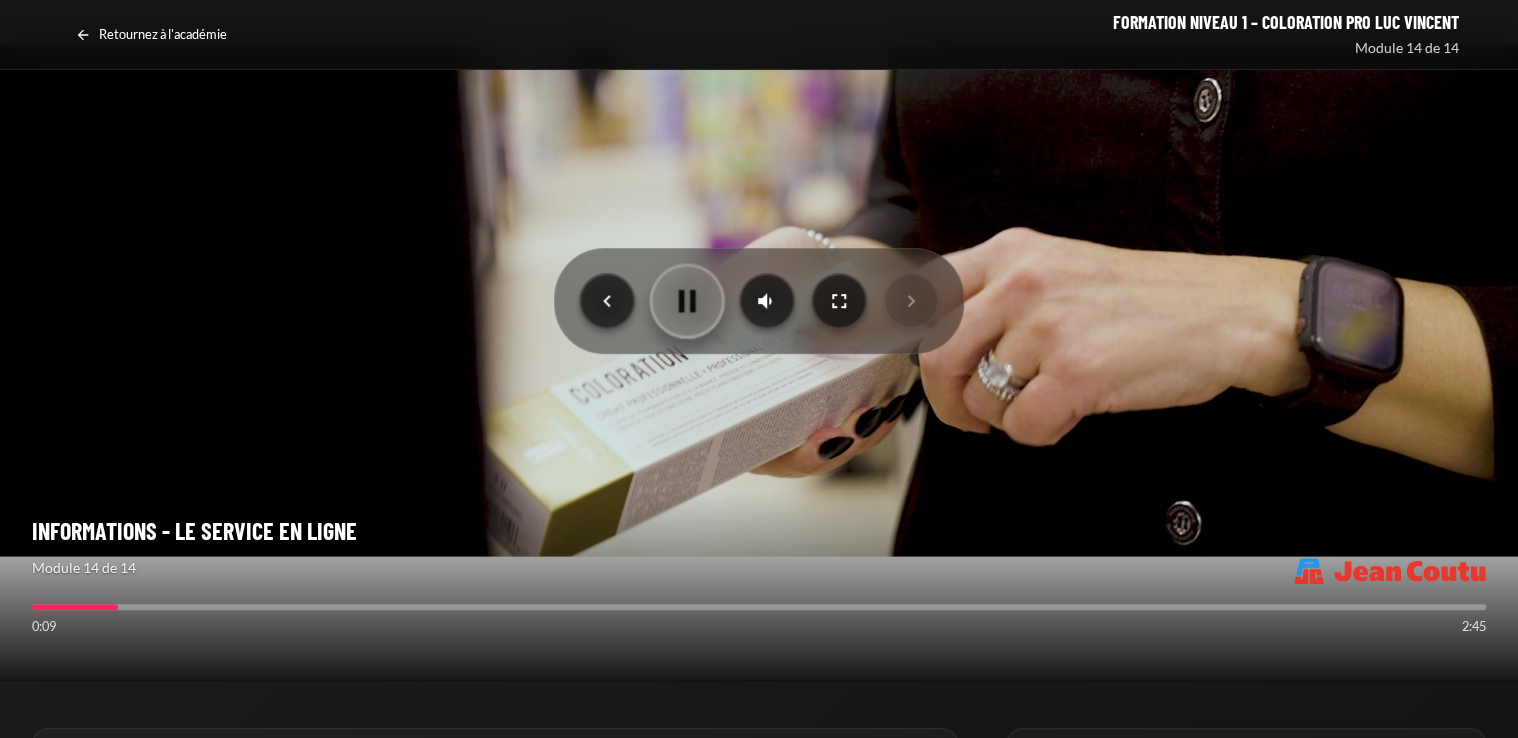 click 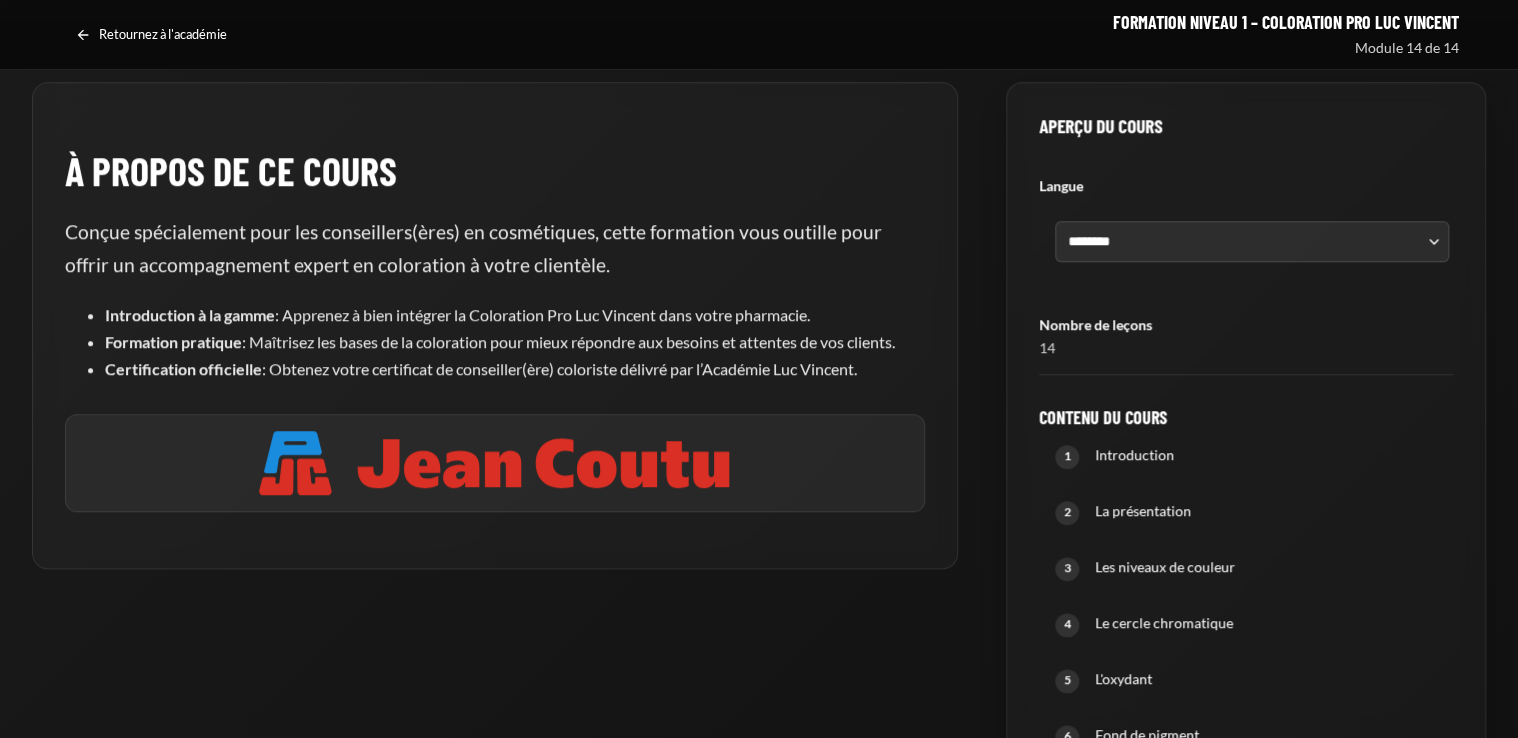 scroll, scrollTop: 1010, scrollLeft: 0, axis: vertical 